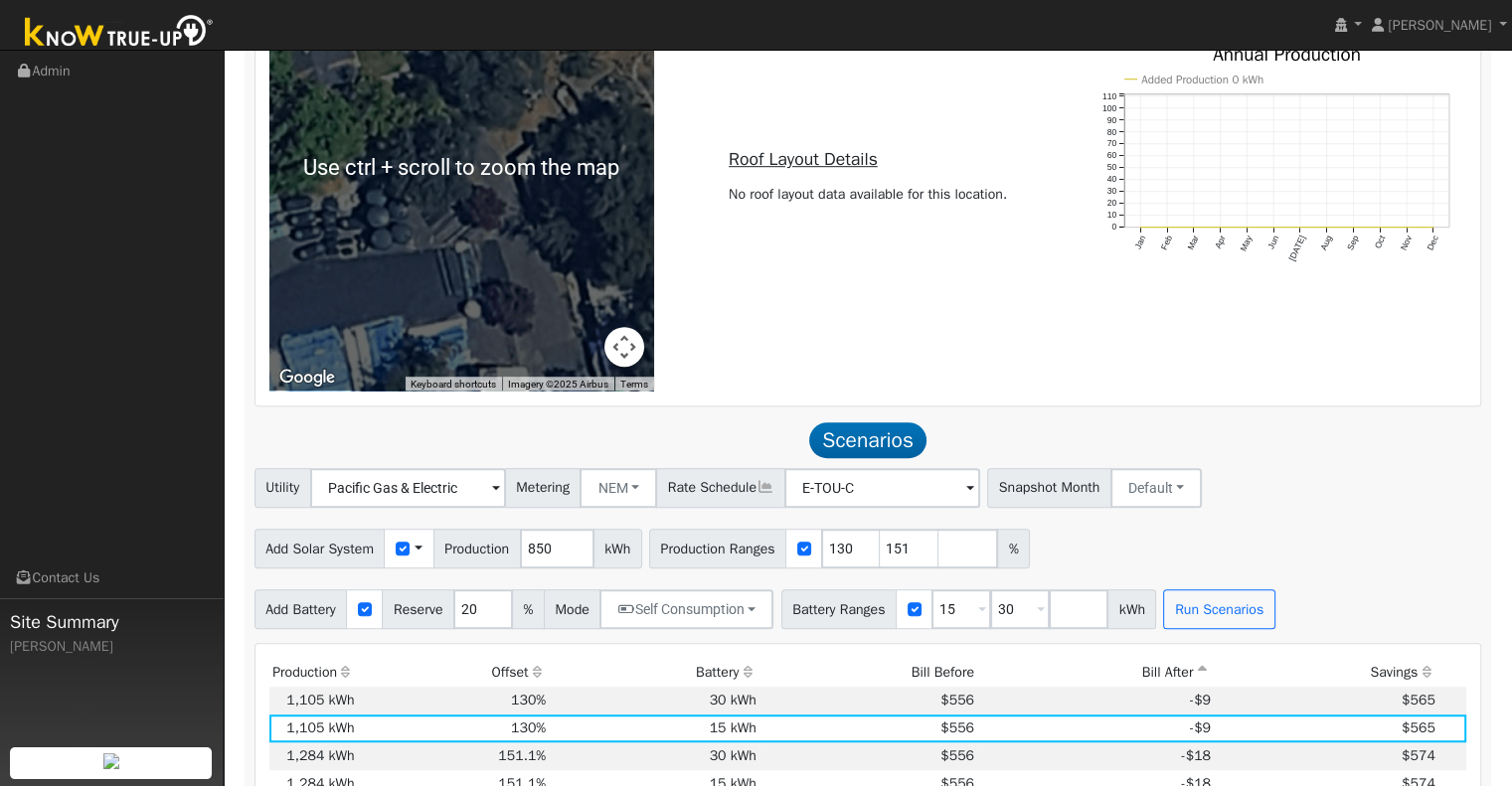 scroll, scrollTop: 1293, scrollLeft: 0, axis: vertical 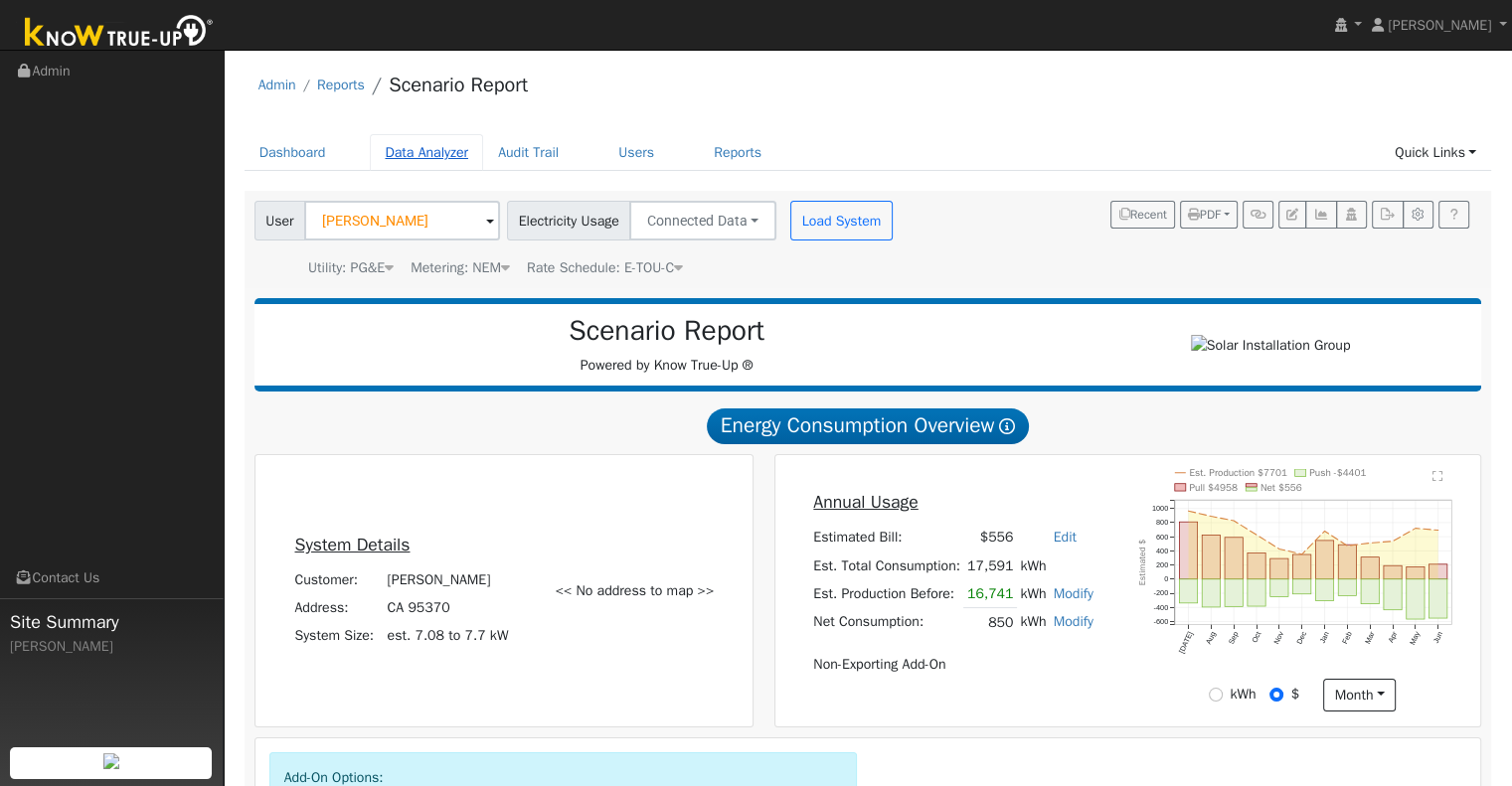 click on "Data Analyzer" at bounding box center [426, 152] 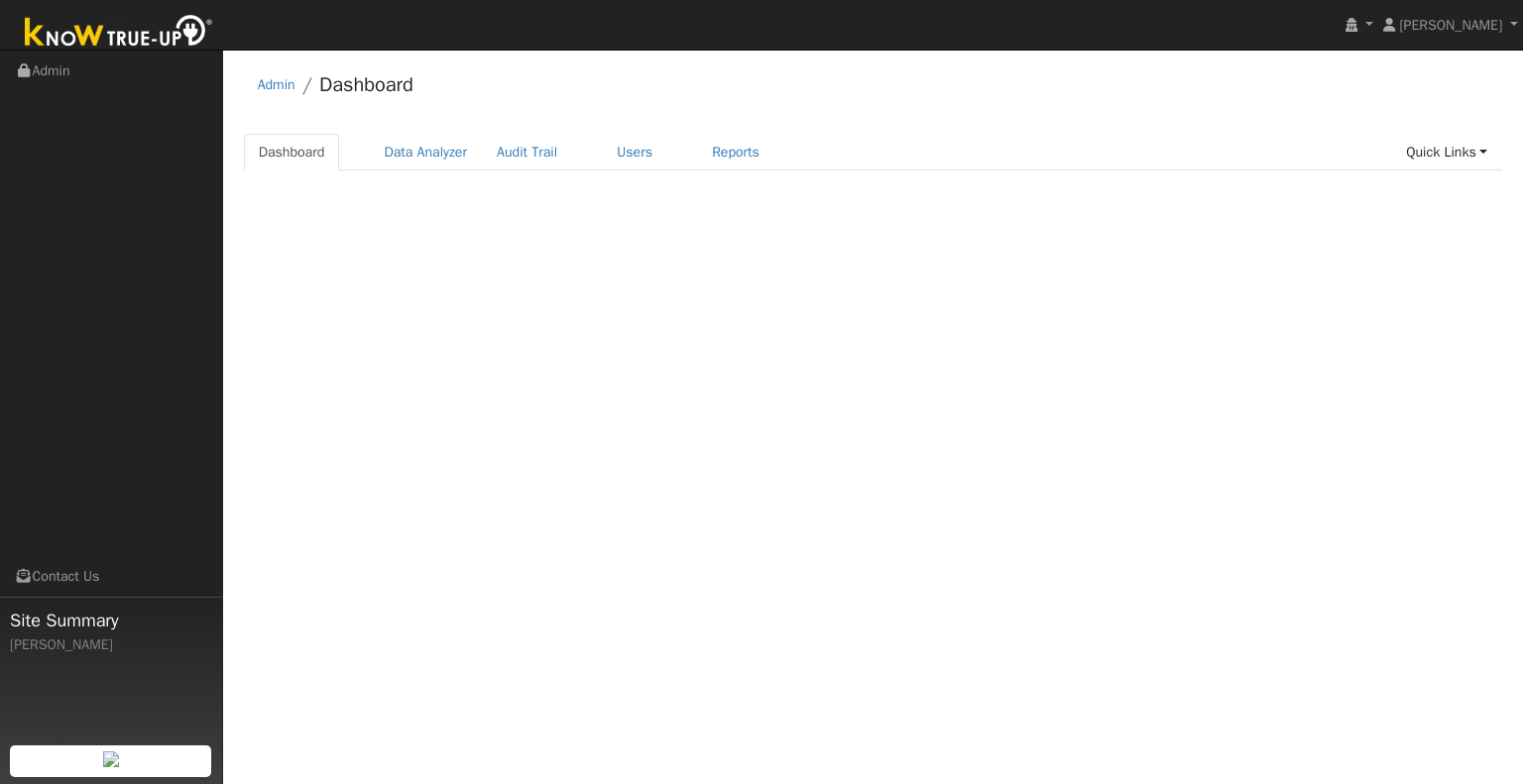 scroll, scrollTop: 0, scrollLeft: 0, axis: both 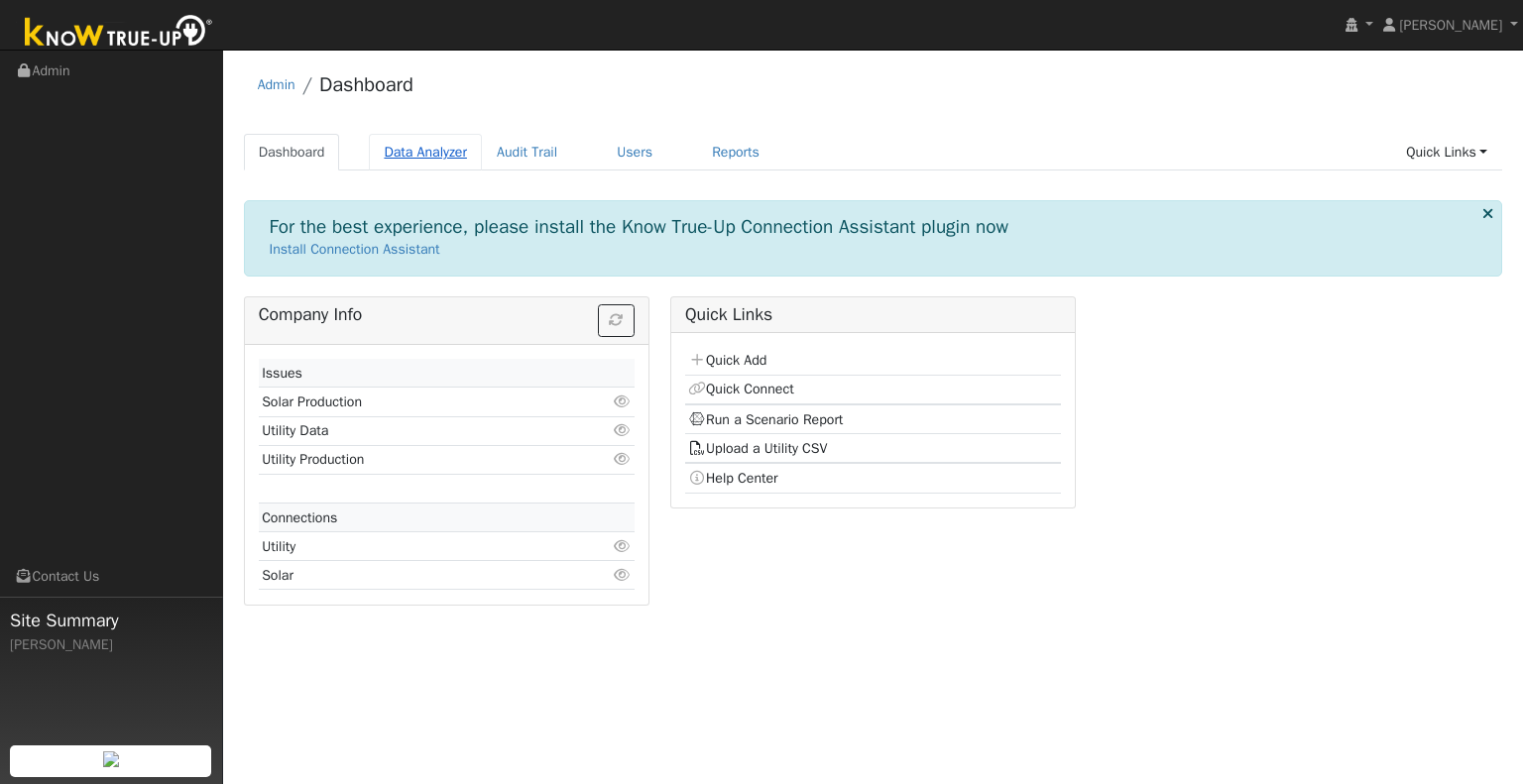 click on "Data Analyzer" at bounding box center (425, 152) 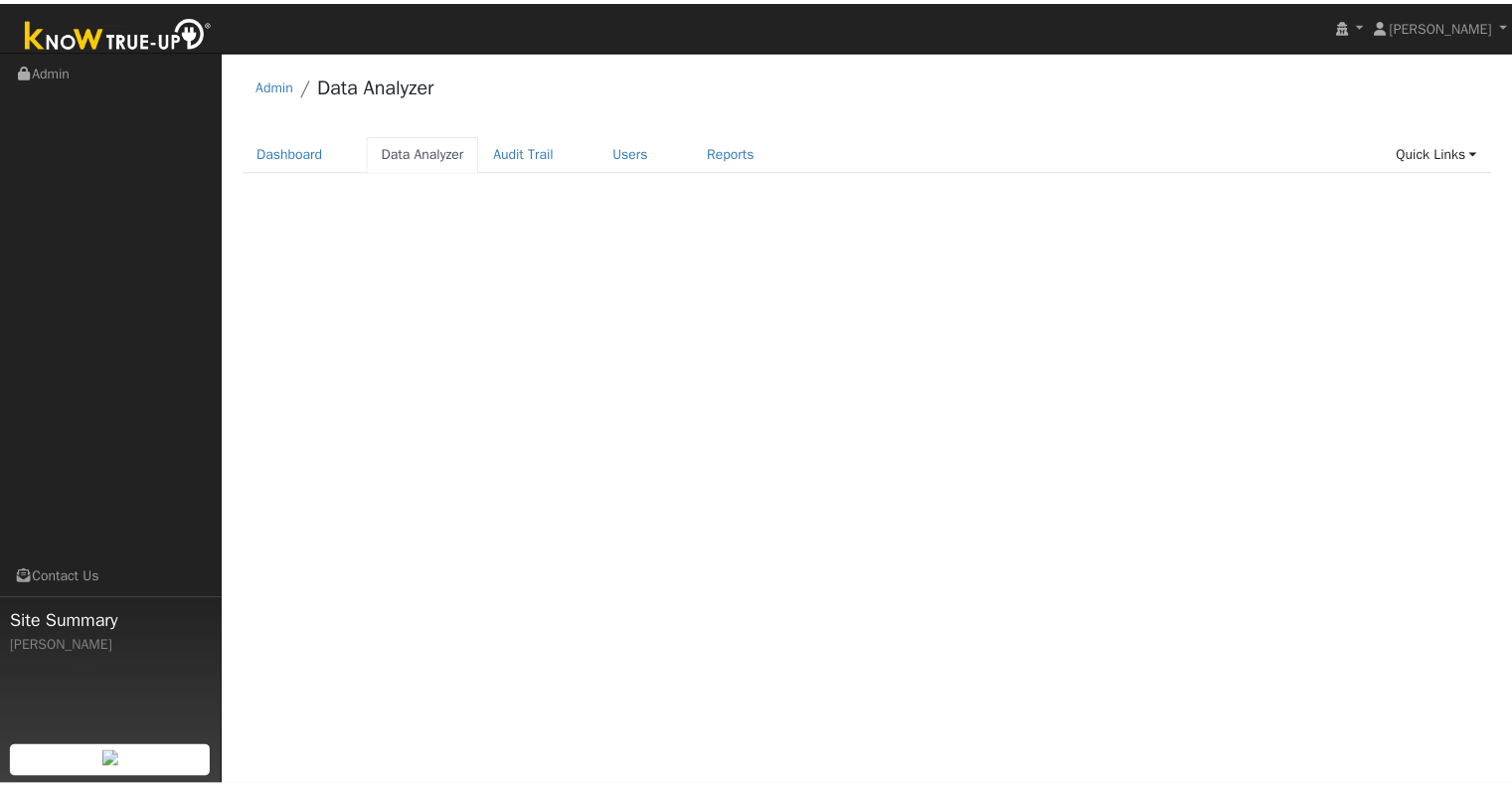 scroll, scrollTop: 0, scrollLeft: 0, axis: both 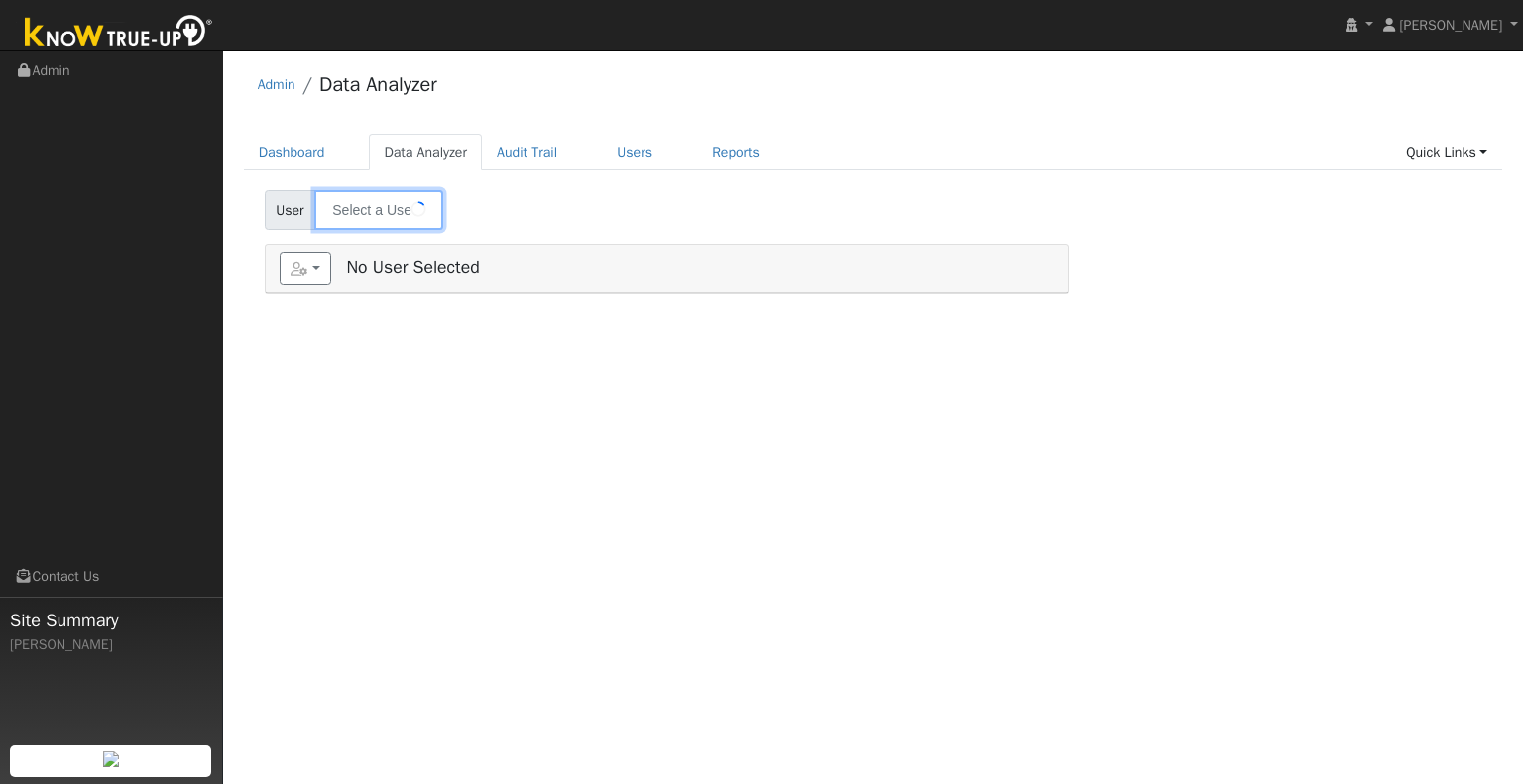 type on "[PERSON_NAME]" 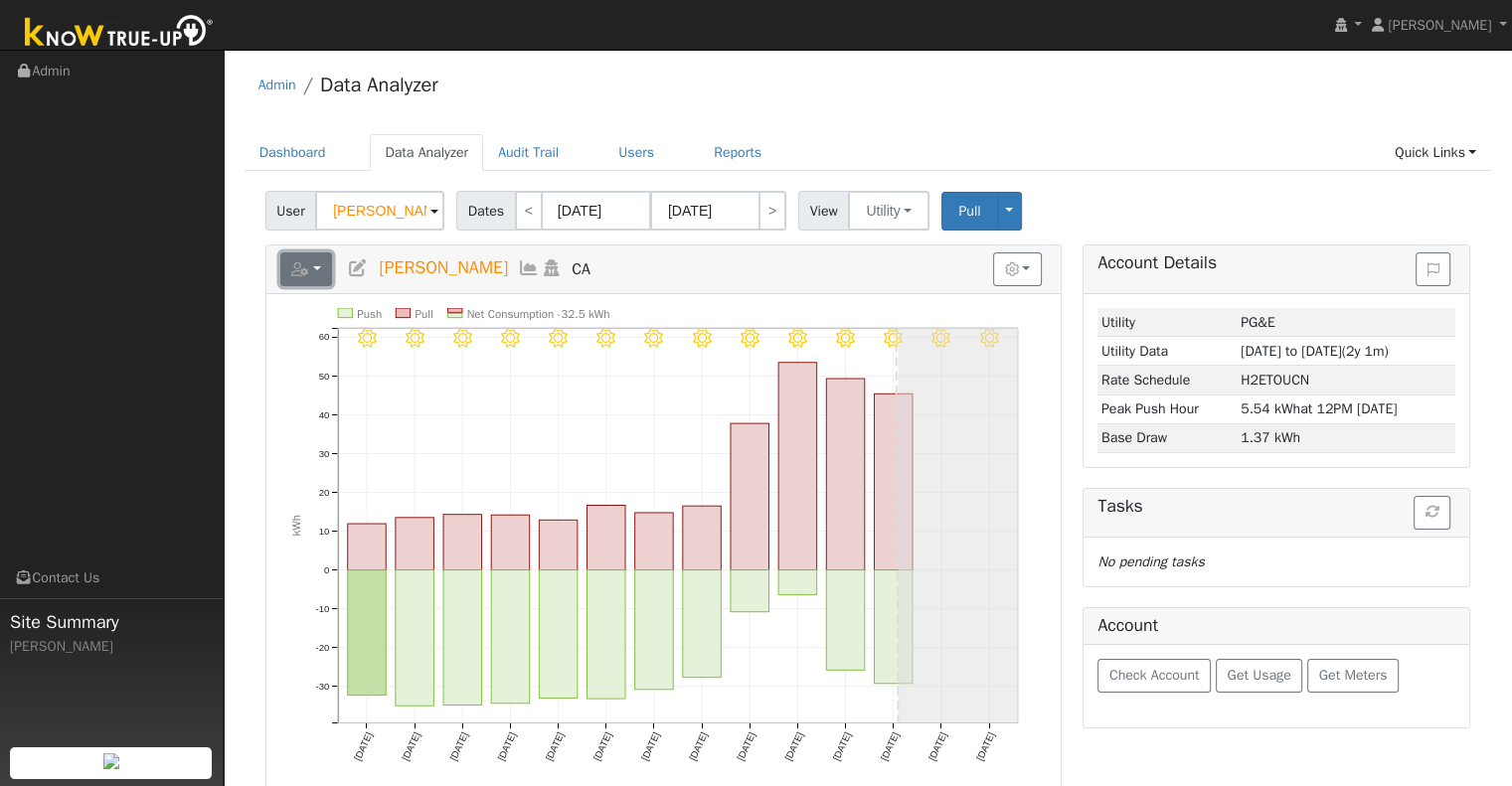 click at bounding box center (306, 269) 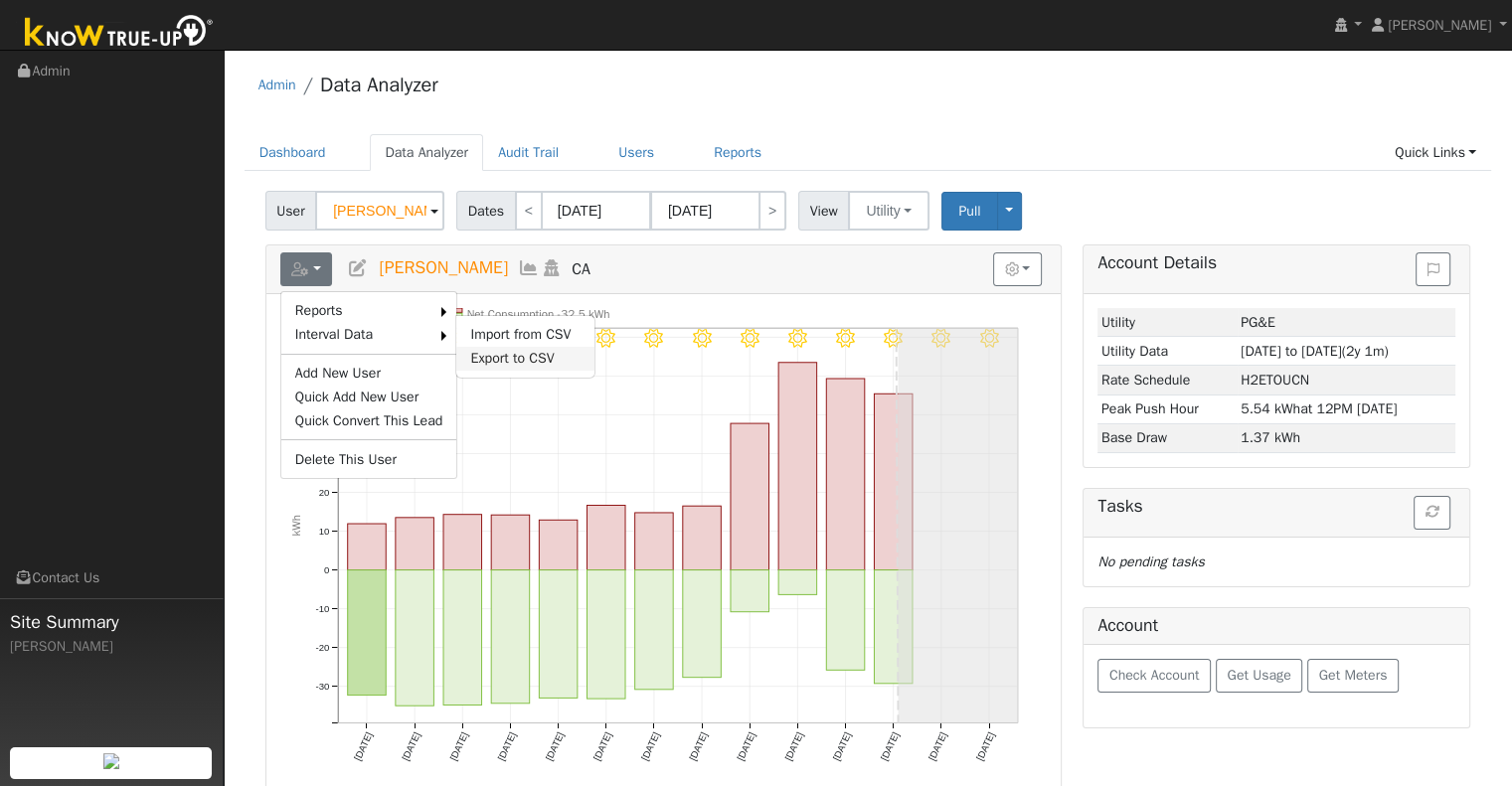 click on "Export to CSV" at bounding box center [525, 359] 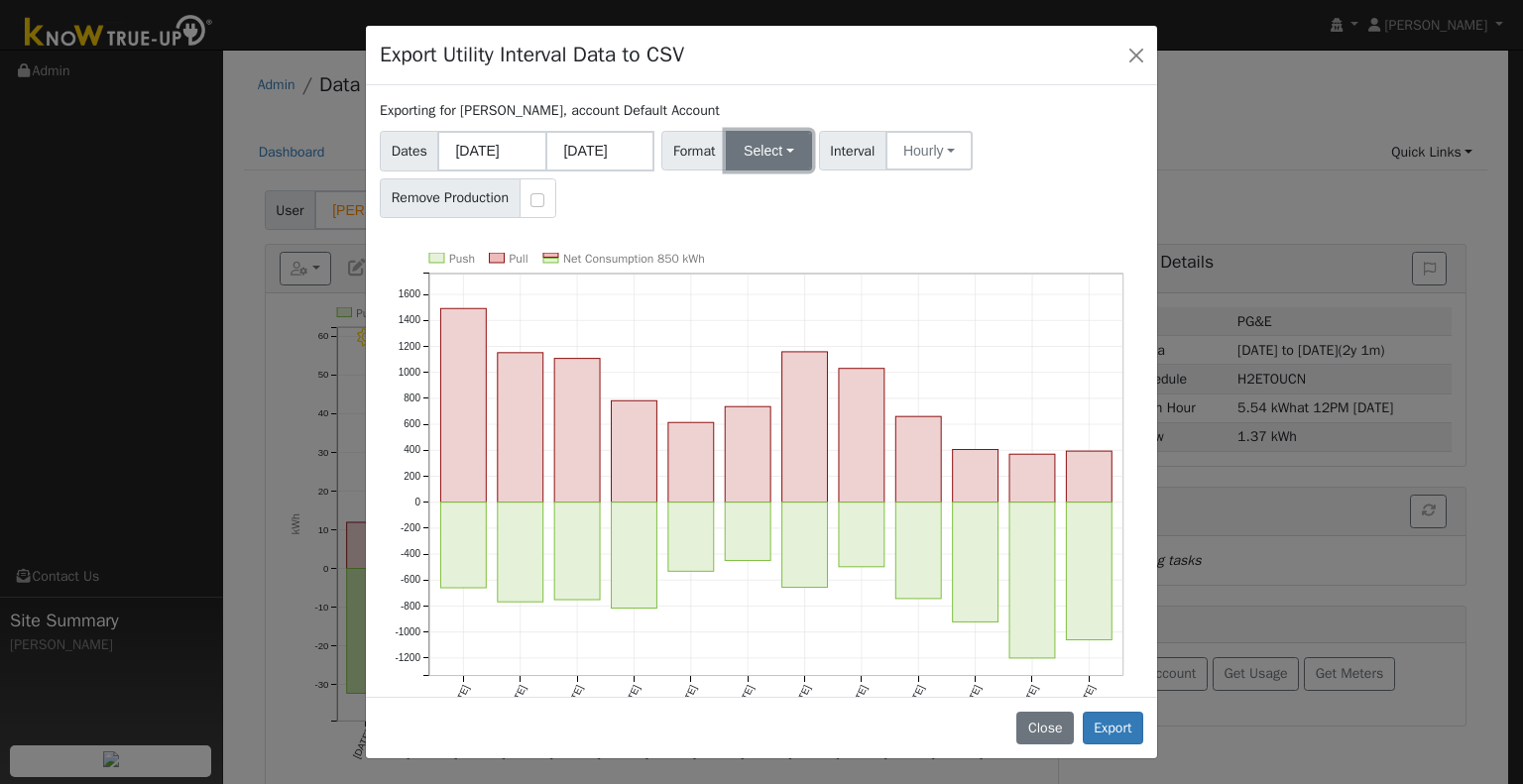 click on "Select" at bounding box center (768, 151) 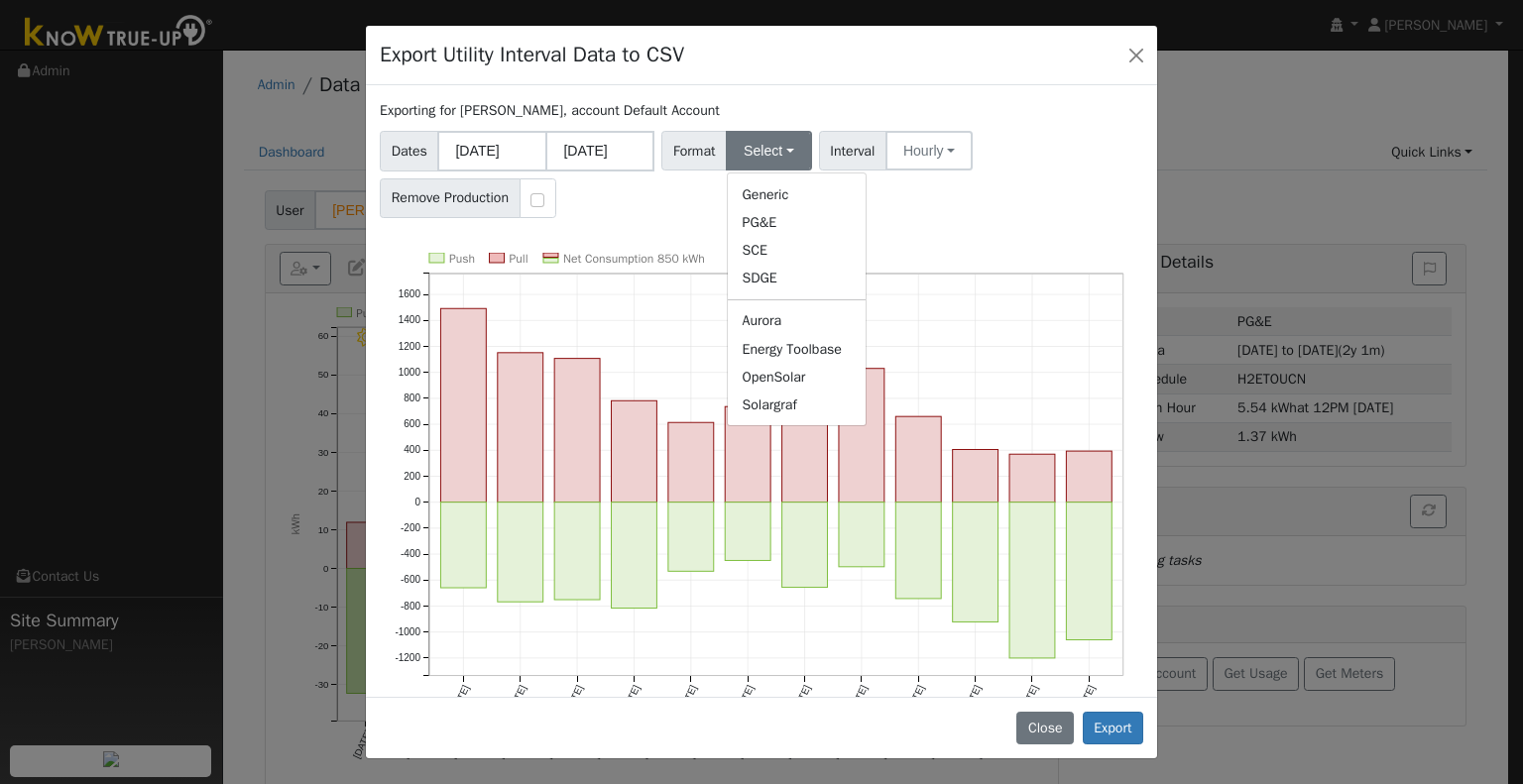click on "OpenSolar" at bounding box center [796, 377] 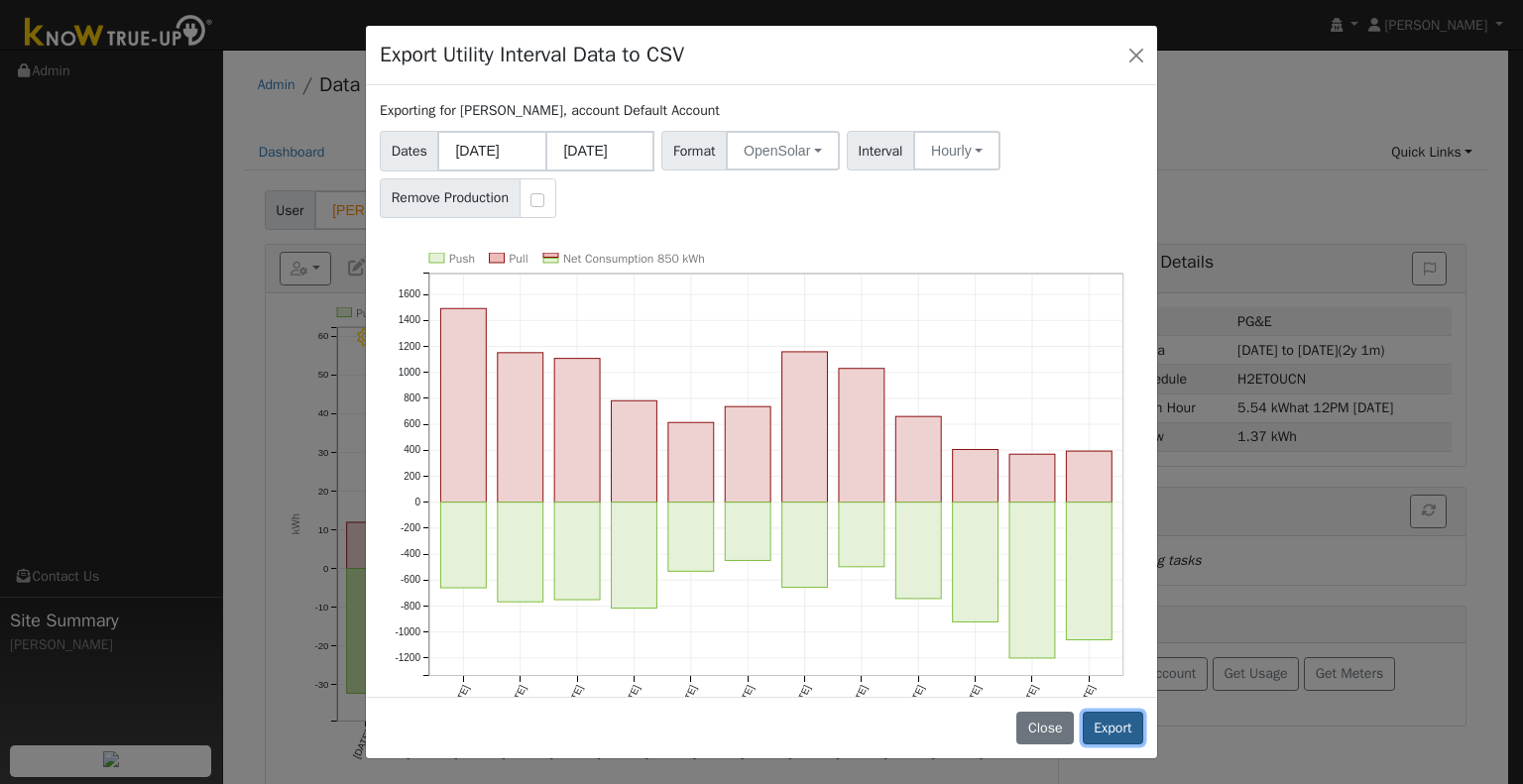 click on "Export" at bounding box center (1113, 728) 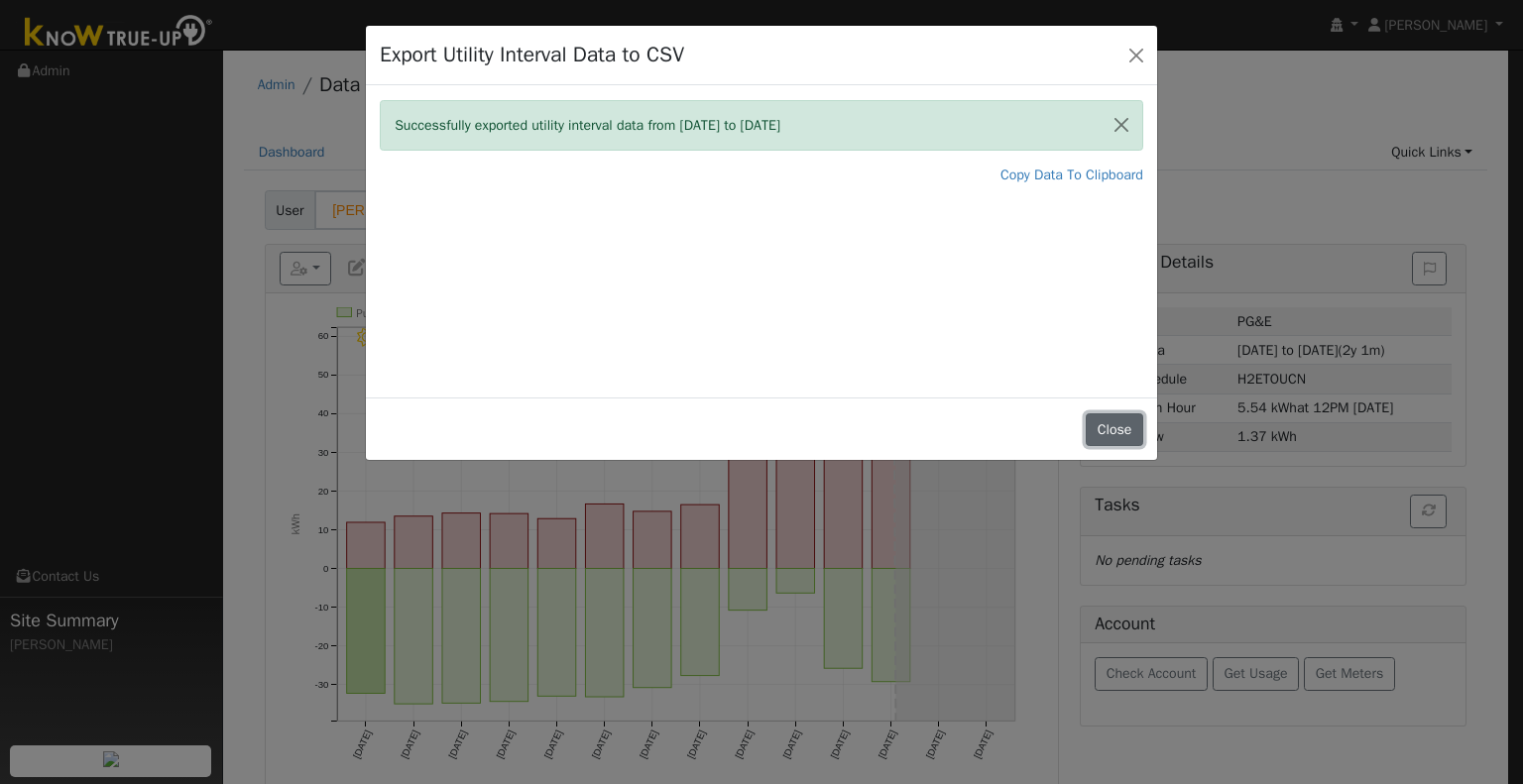 drag, startPoint x: 1126, startPoint y: 421, endPoint x: 1068, endPoint y: 381, distance: 70.45566 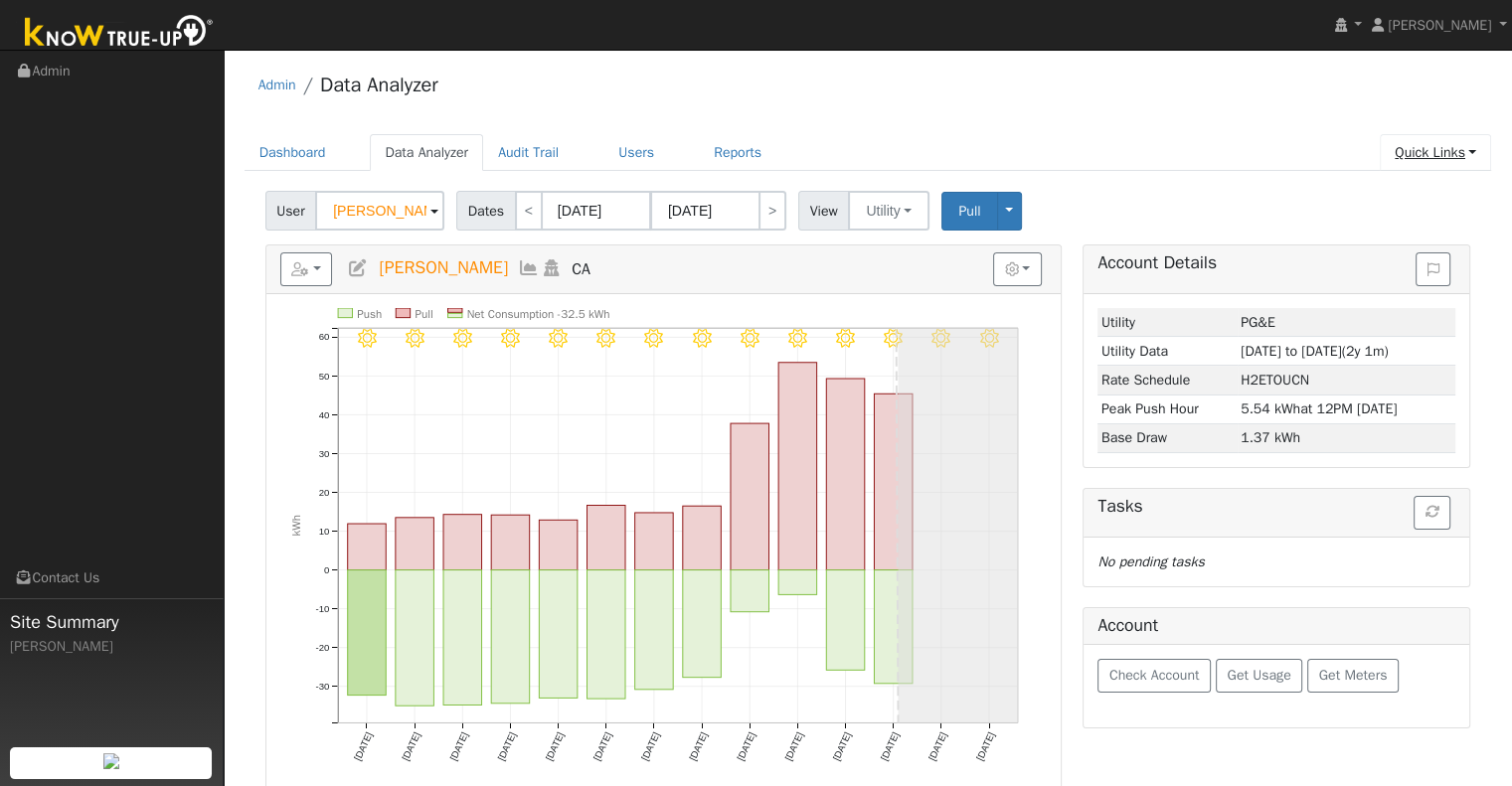 click on "Quick Links" at bounding box center [1435, 152] 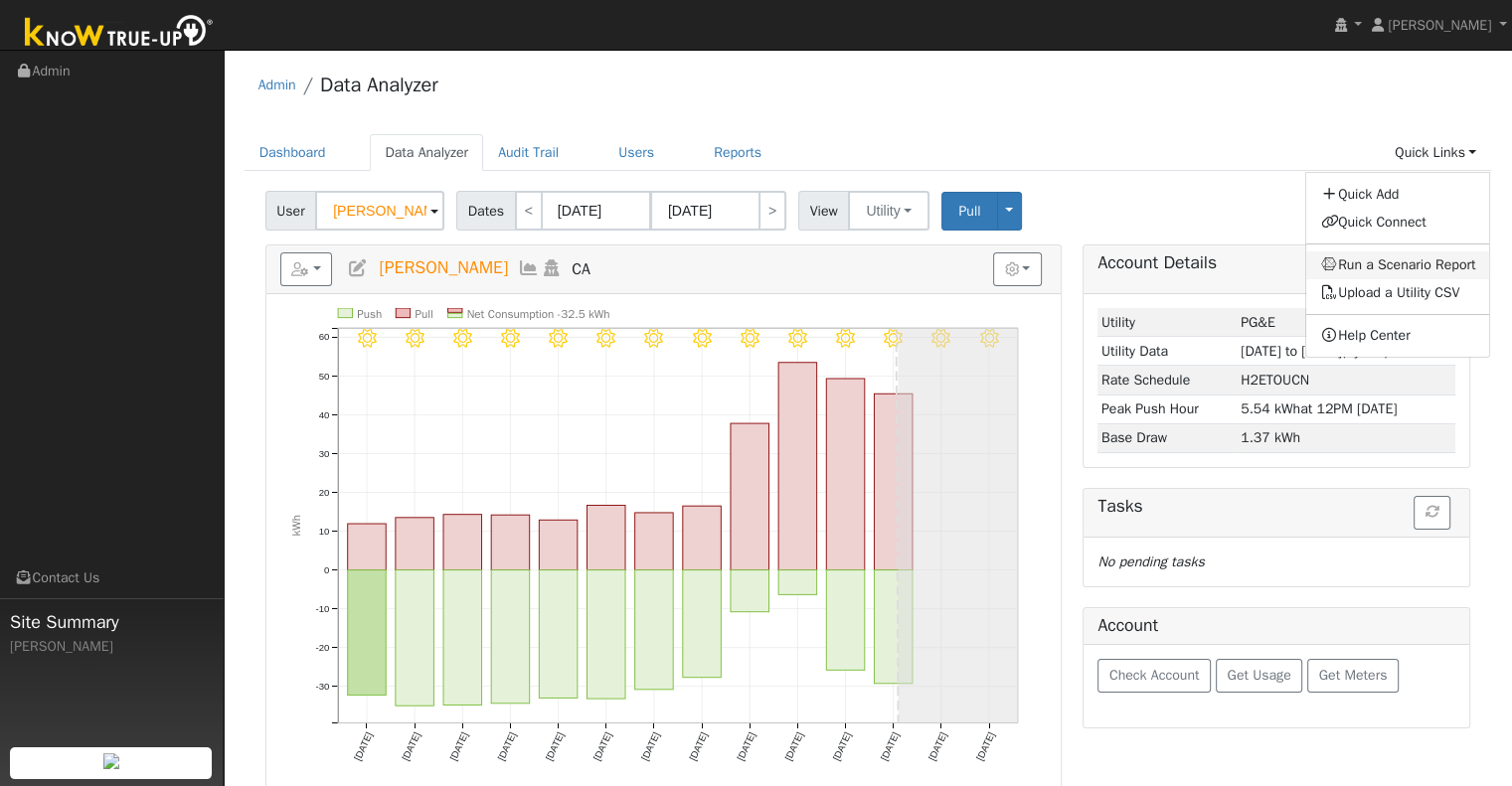 click on "Run a Scenario Report" at bounding box center [1398, 265] 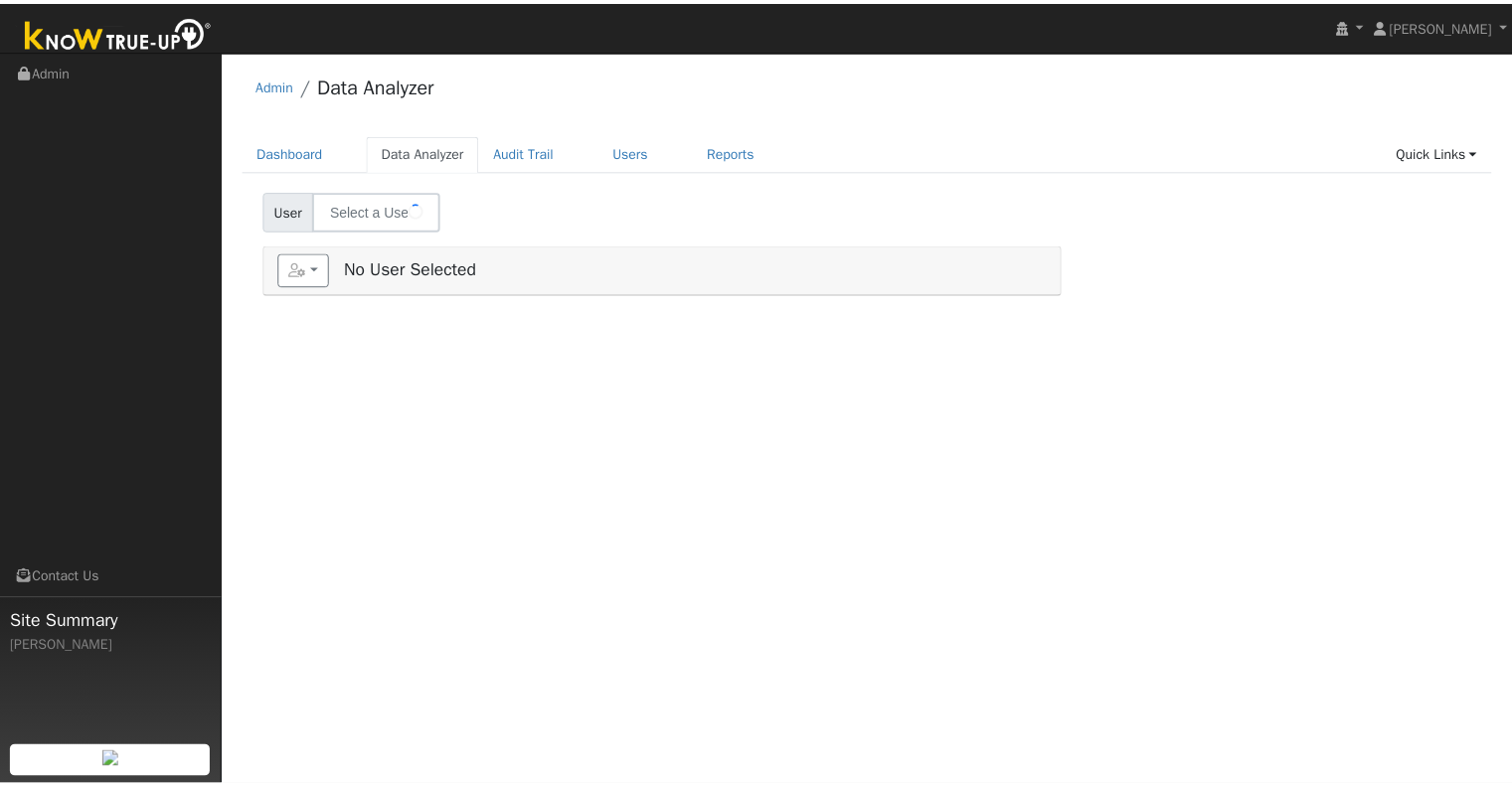 scroll, scrollTop: 0, scrollLeft: 0, axis: both 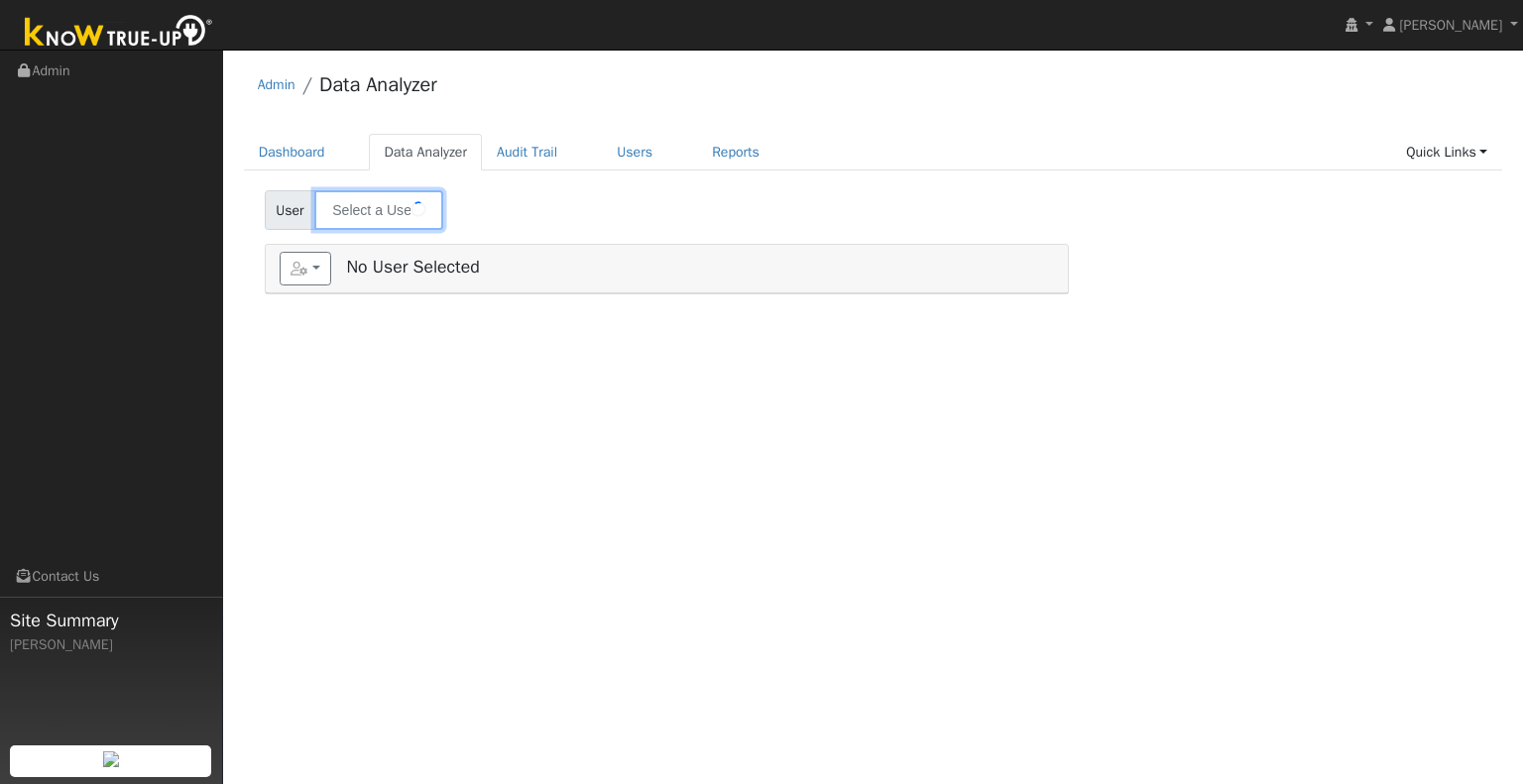 type on "[PERSON_NAME]" 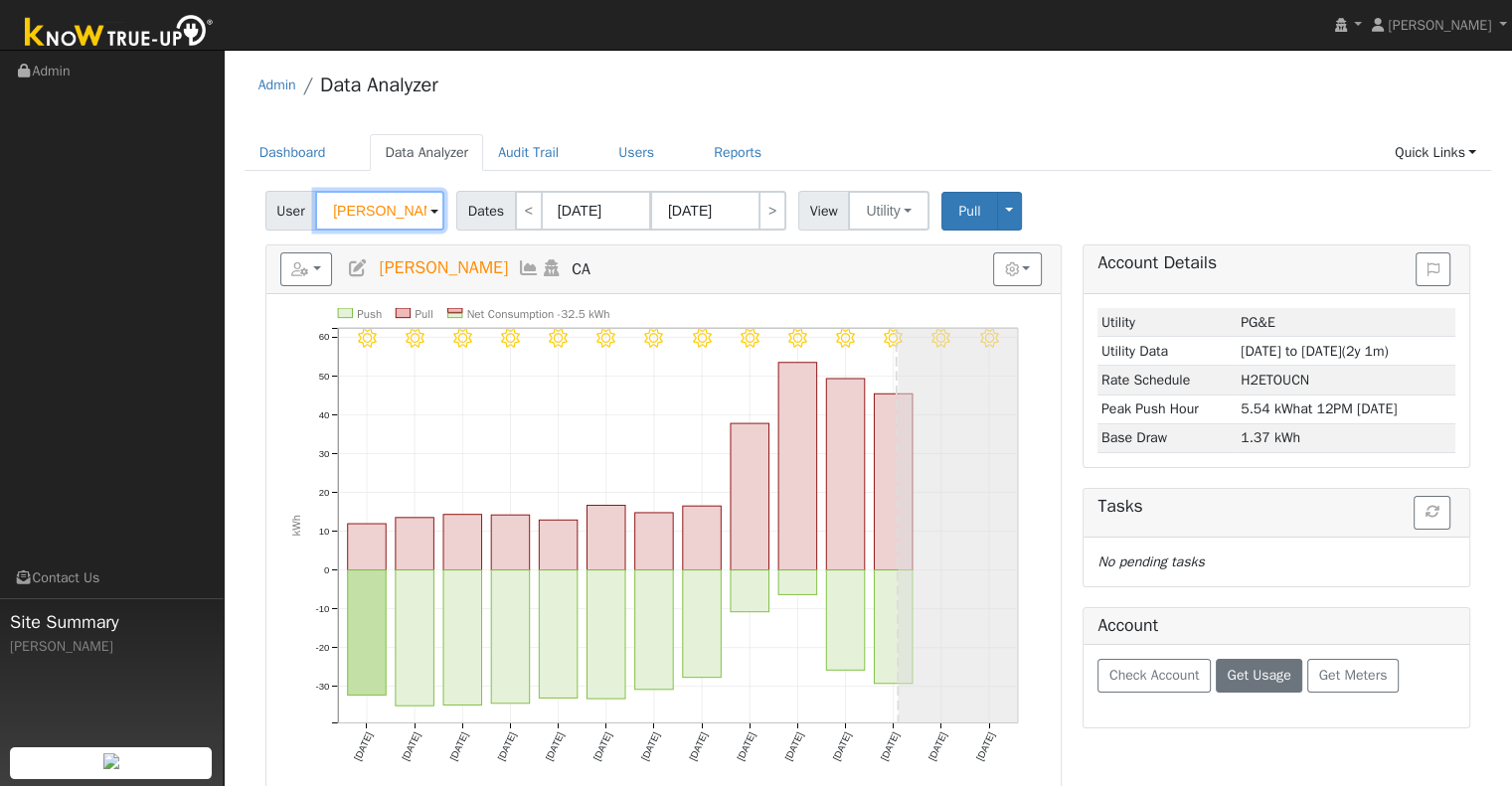 scroll, scrollTop: 298, scrollLeft: 0, axis: vertical 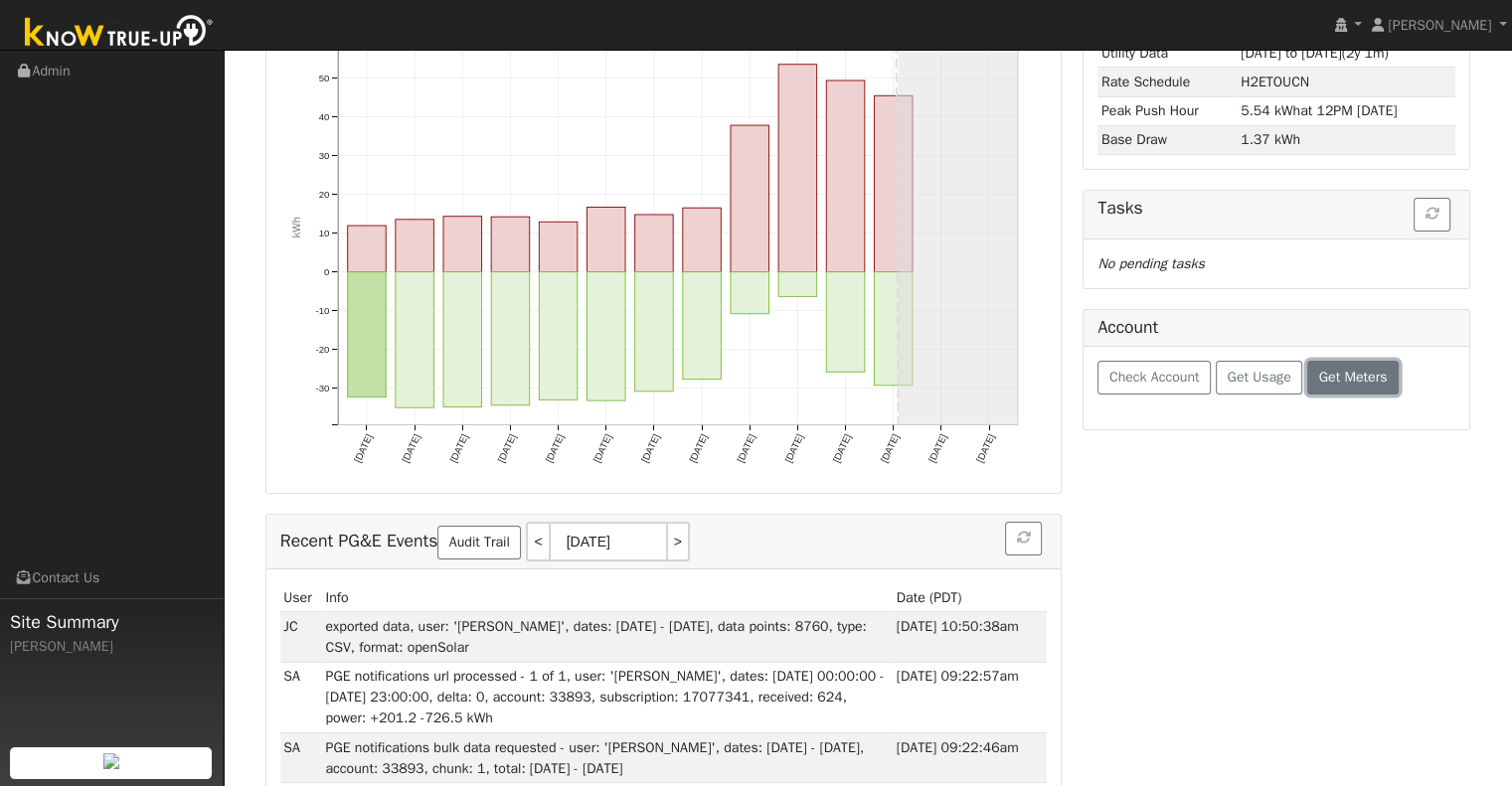 click on "Get Meters" at bounding box center (1353, 377) 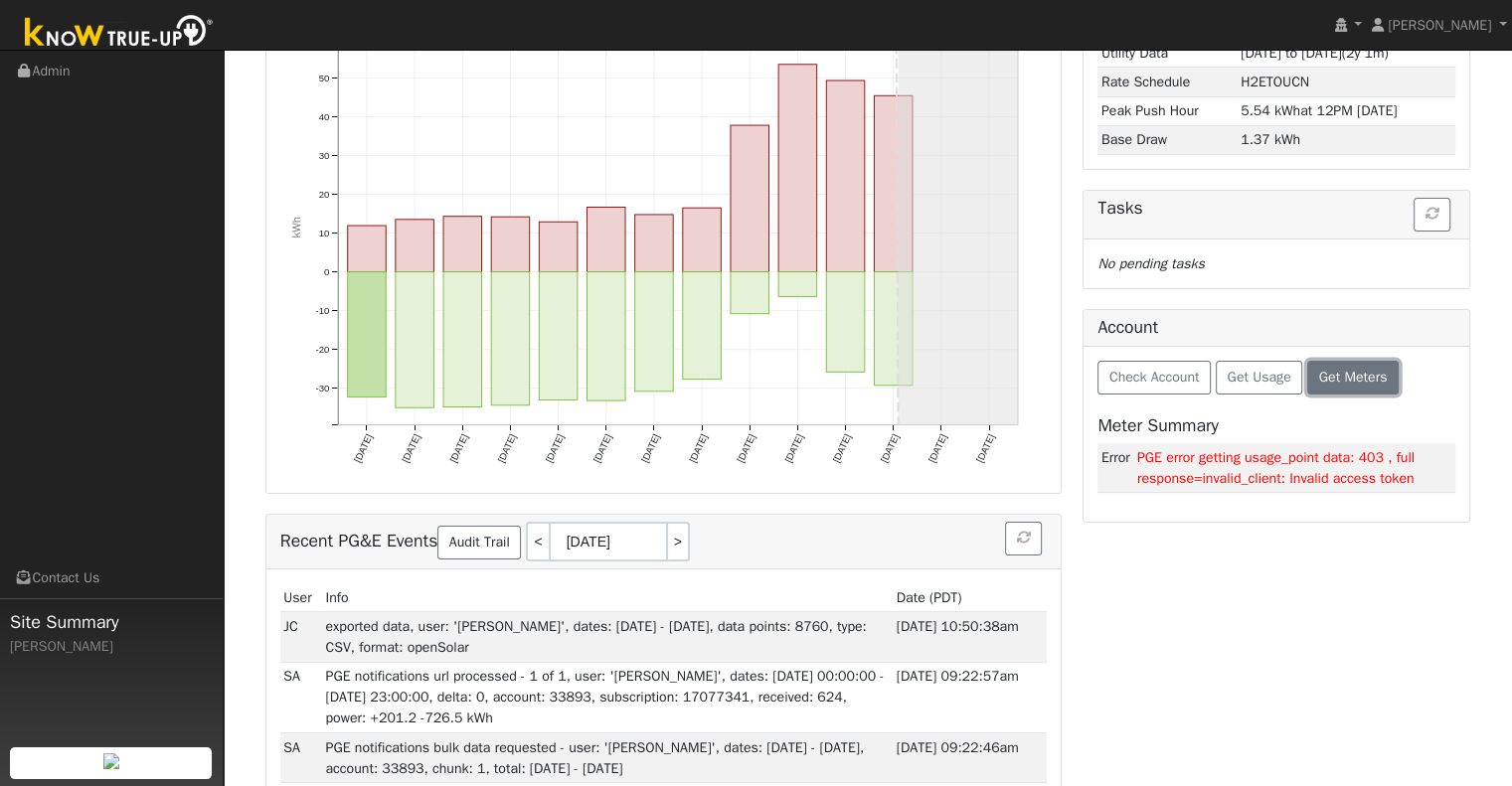 click on "Get Meters" at bounding box center (1353, 377) 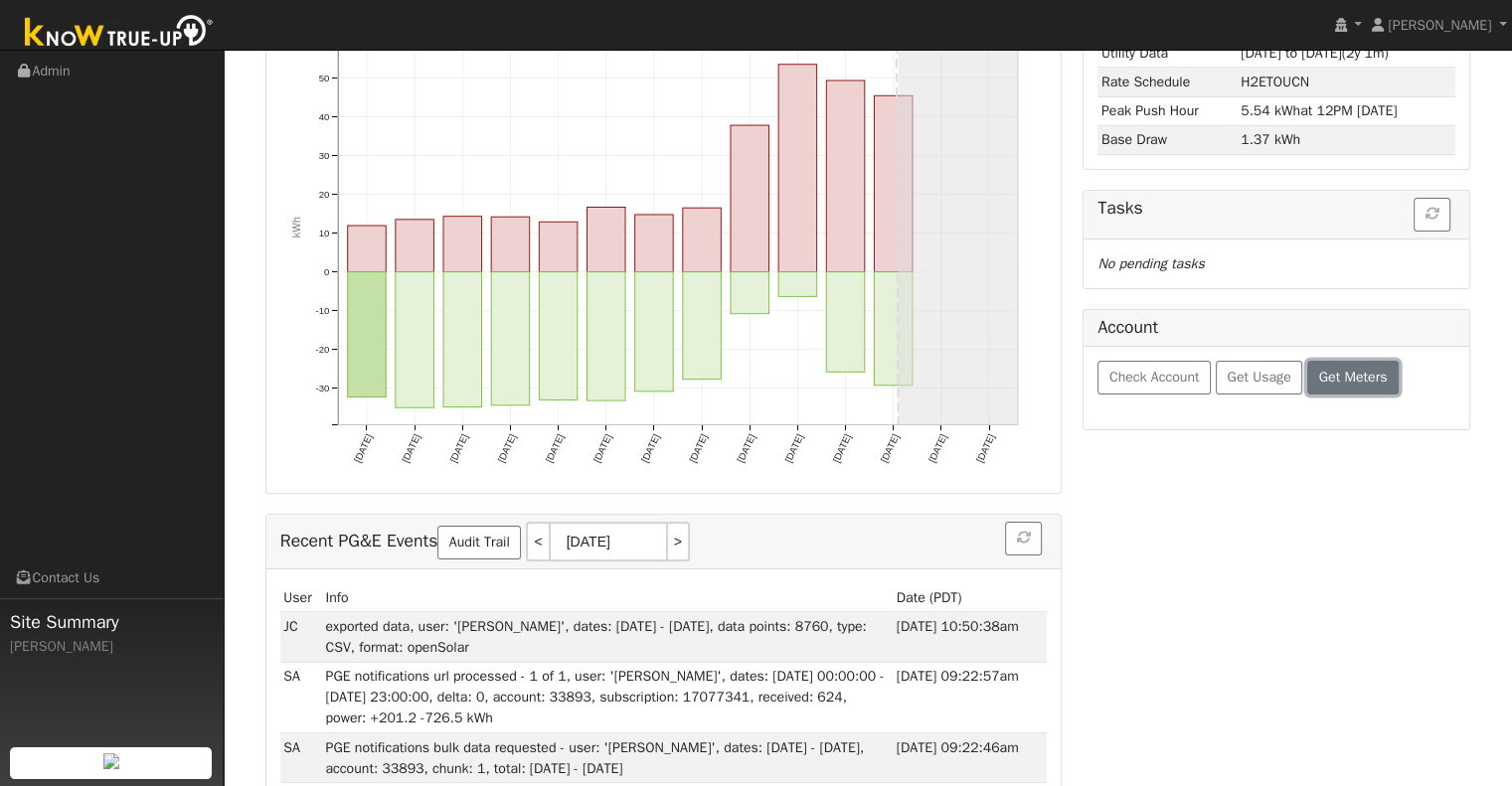 click on "Get Meters" at bounding box center (1353, 377) 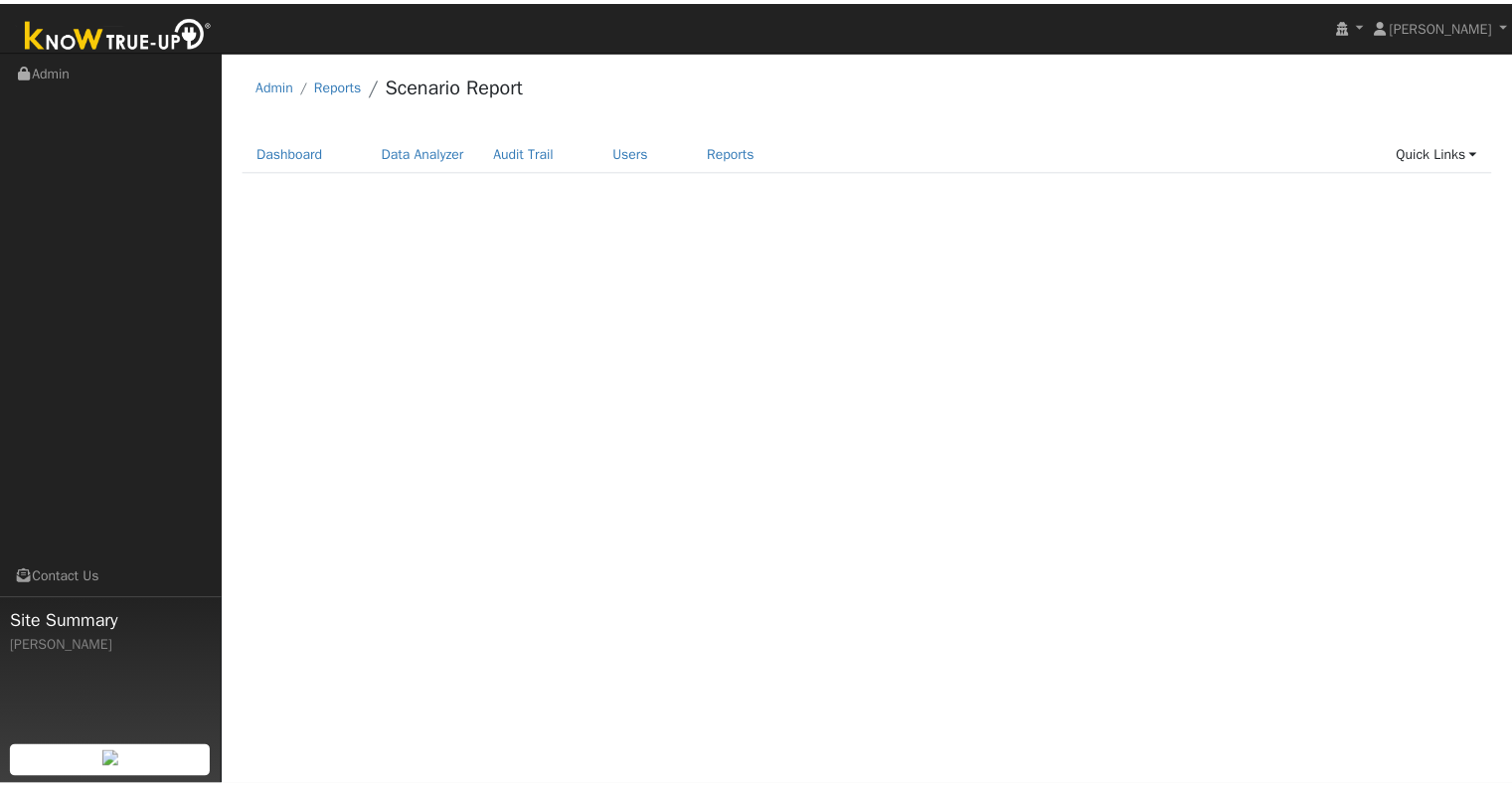 scroll, scrollTop: 0, scrollLeft: 0, axis: both 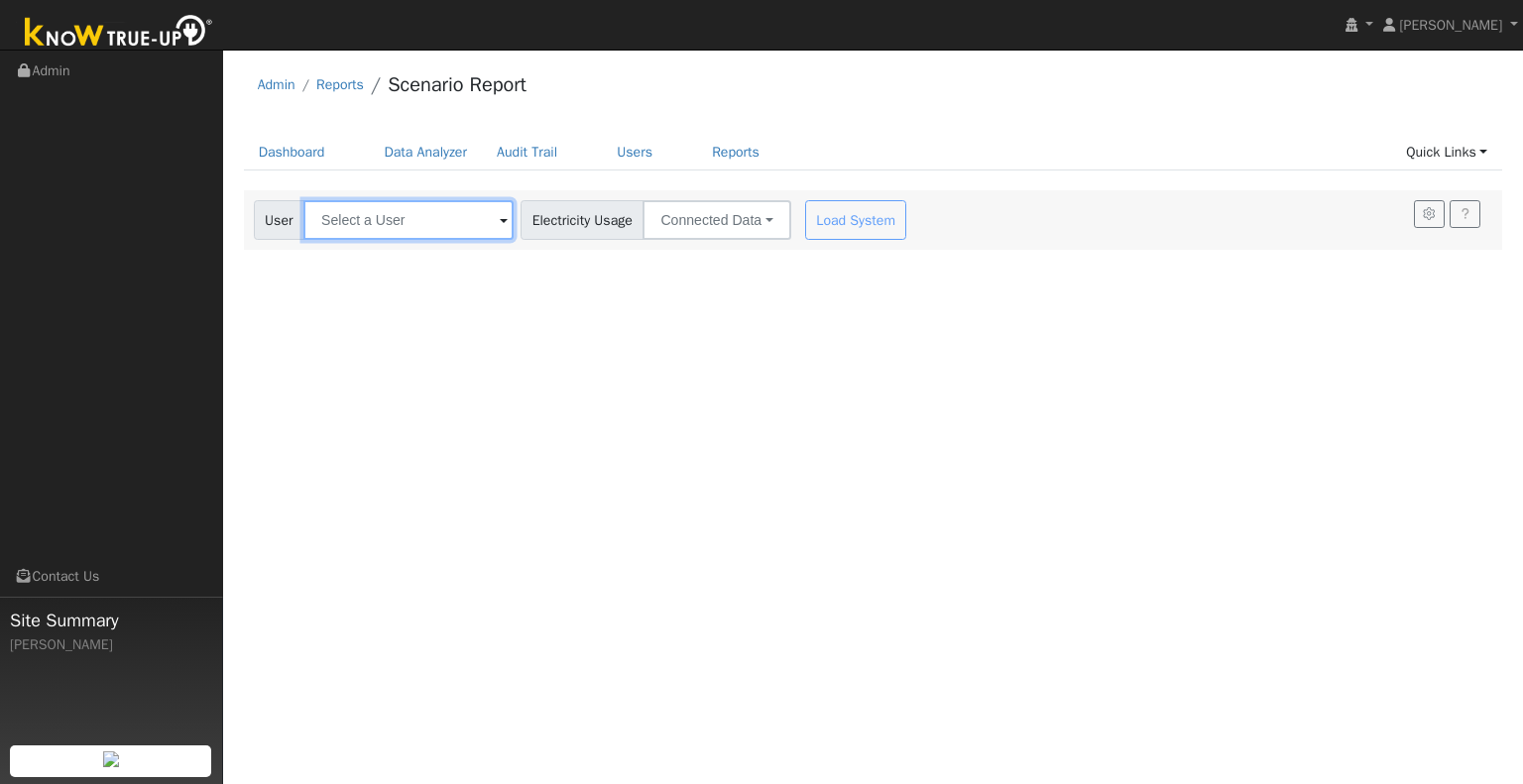 click at bounding box center [409, 220] 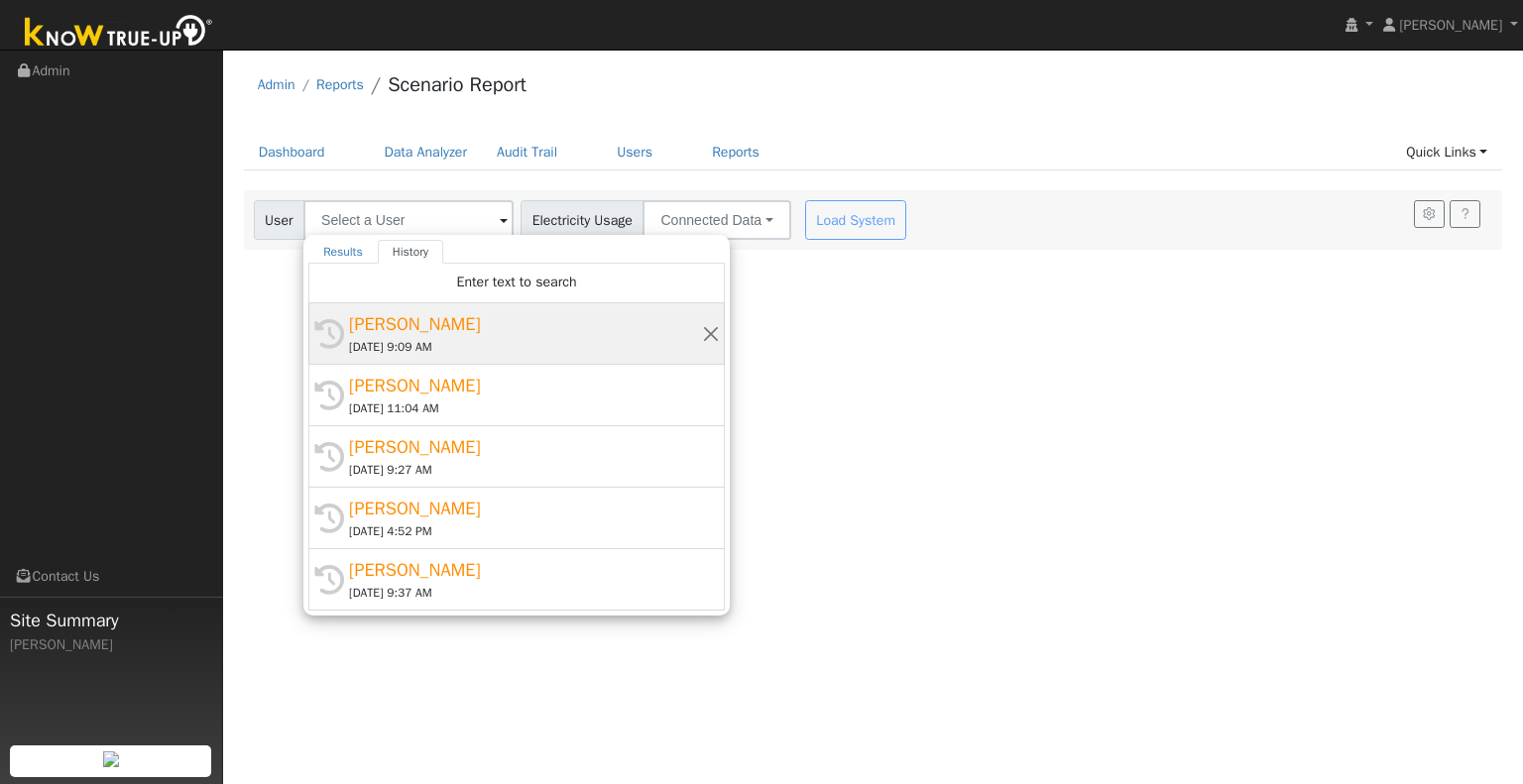 click on "[PERSON_NAME]" at bounding box center (526, 324) 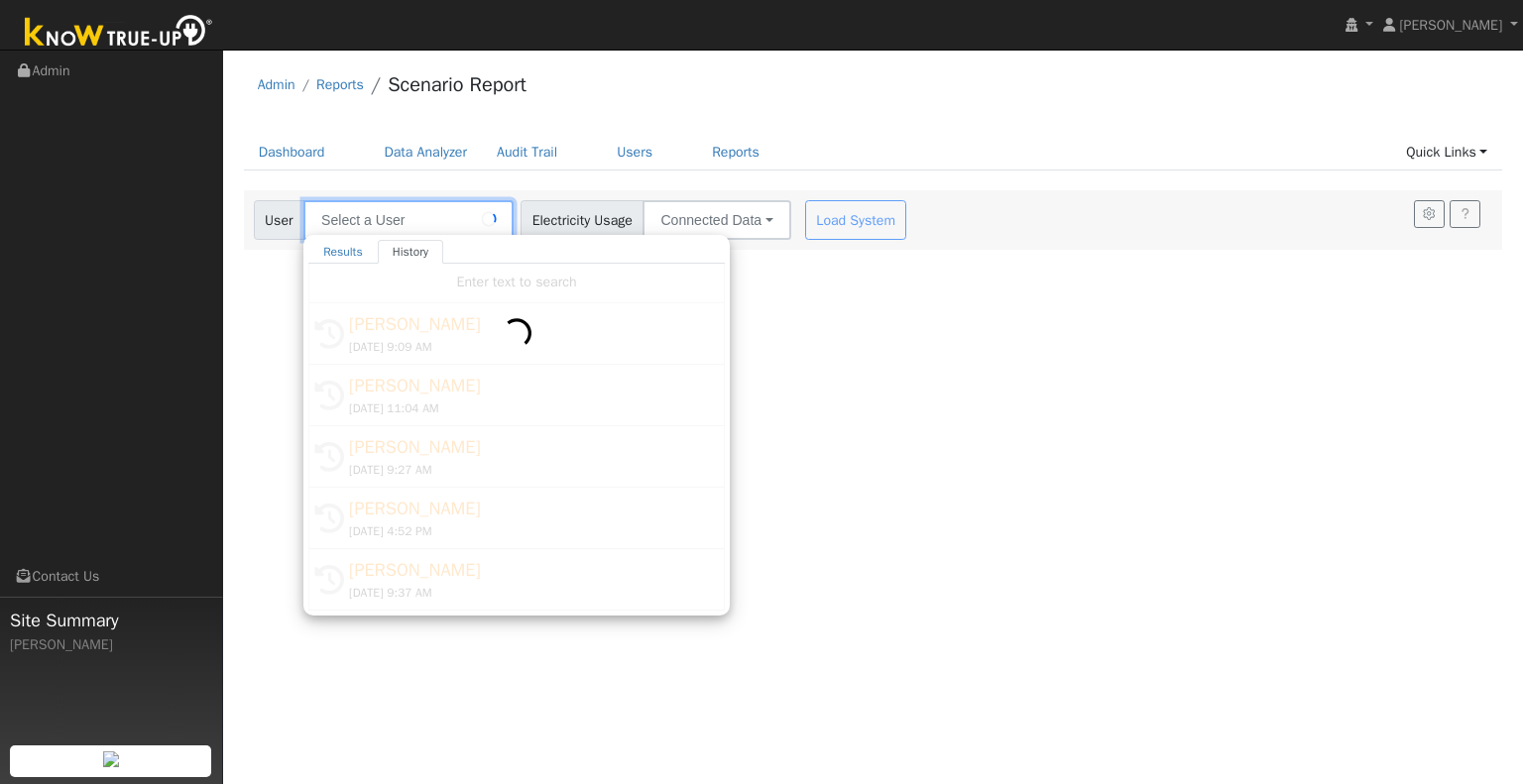 type on "[PERSON_NAME]" 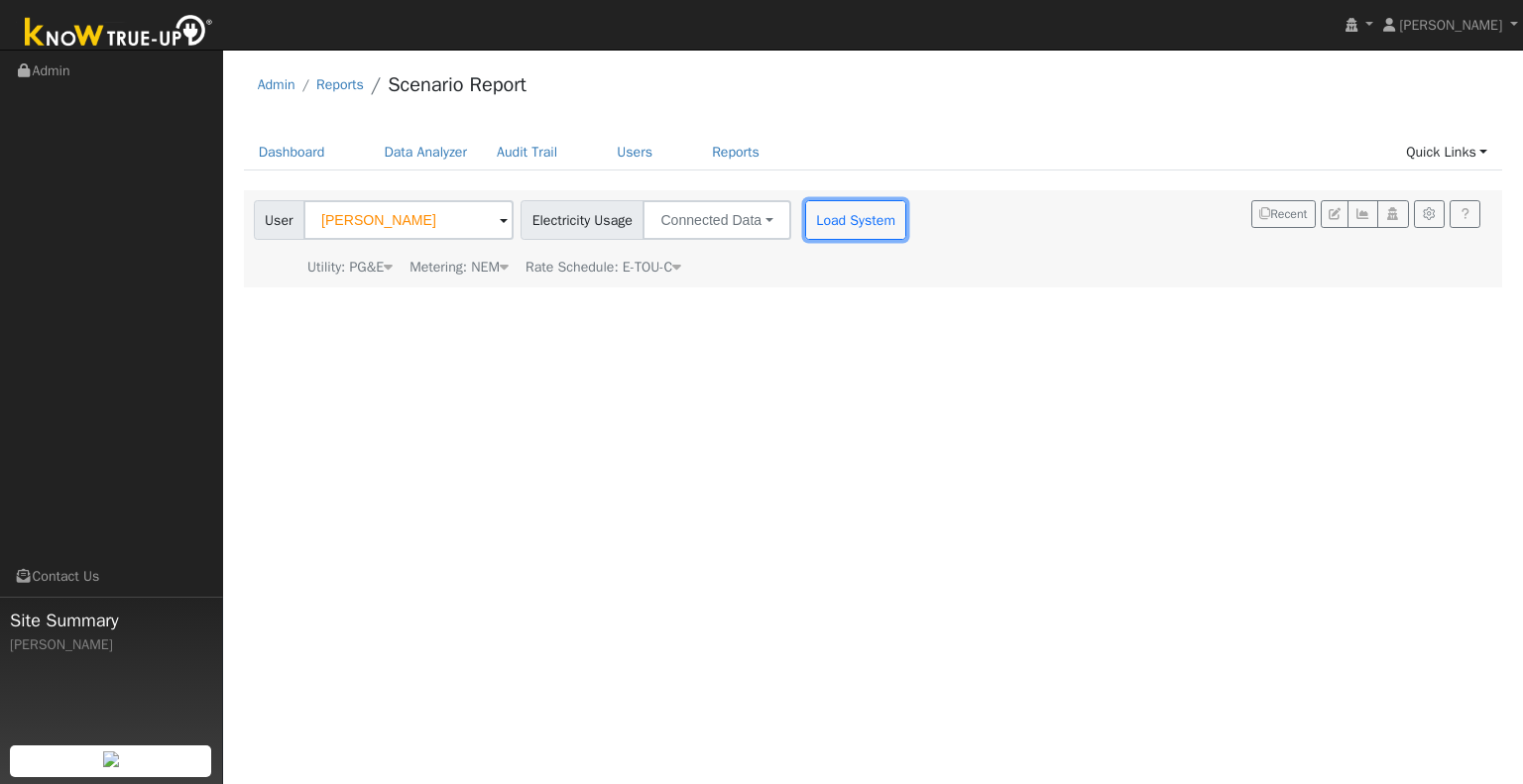 click on "Load System" at bounding box center [856, 220] 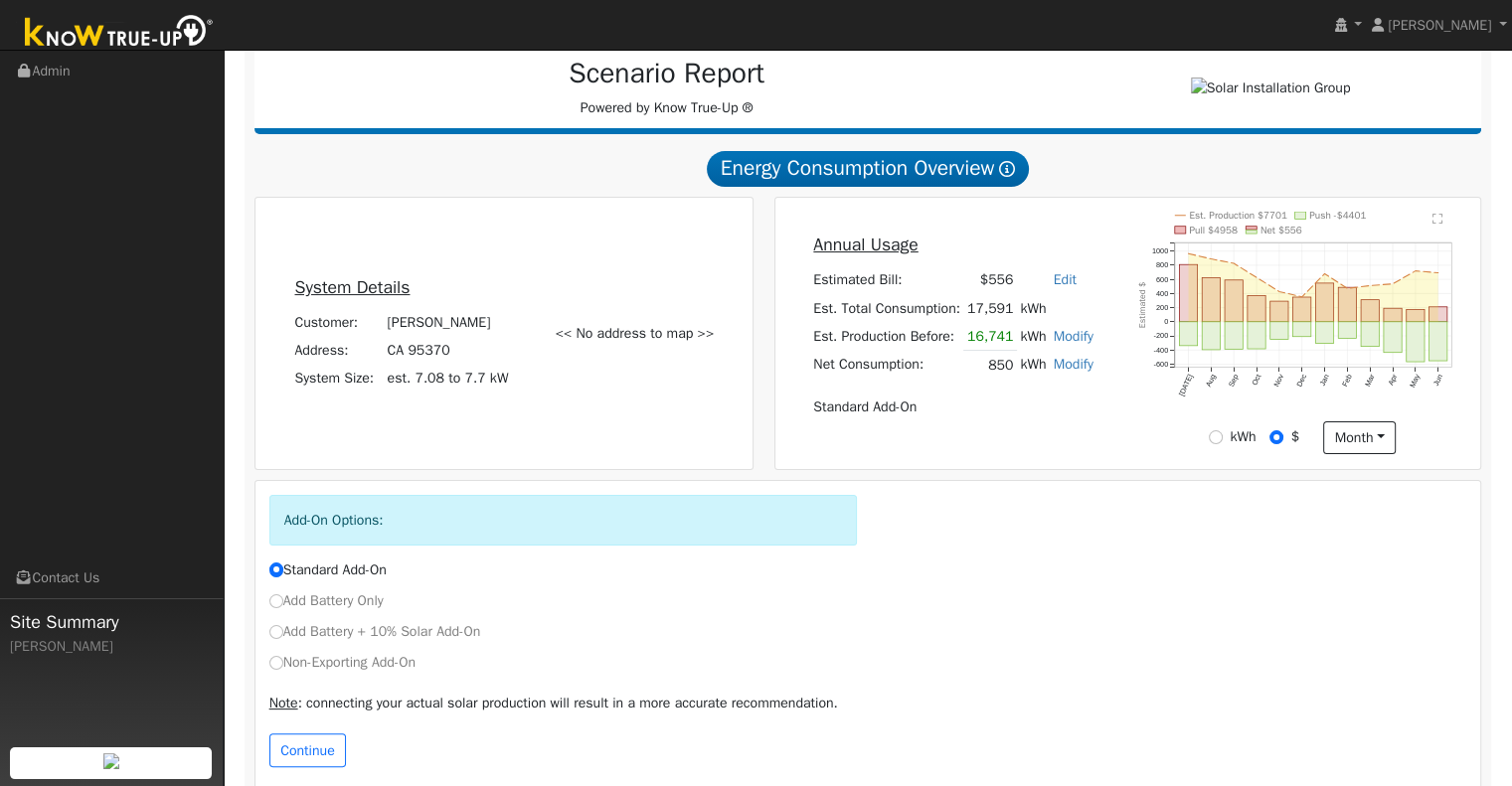 scroll, scrollTop: 287, scrollLeft: 0, axis: vertical 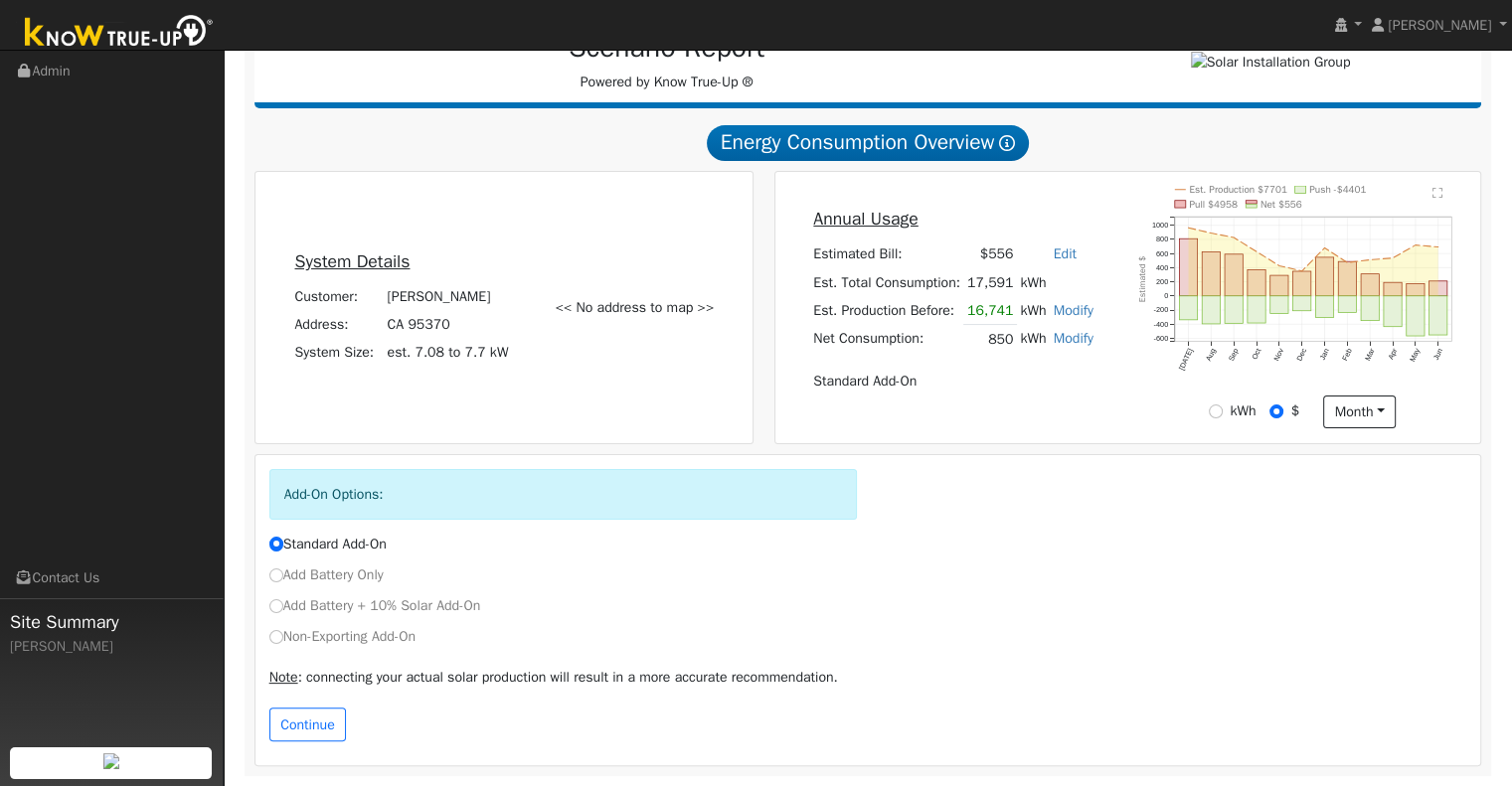 click on "Non-Exporting Add-On" at bounding box center [868, 641] 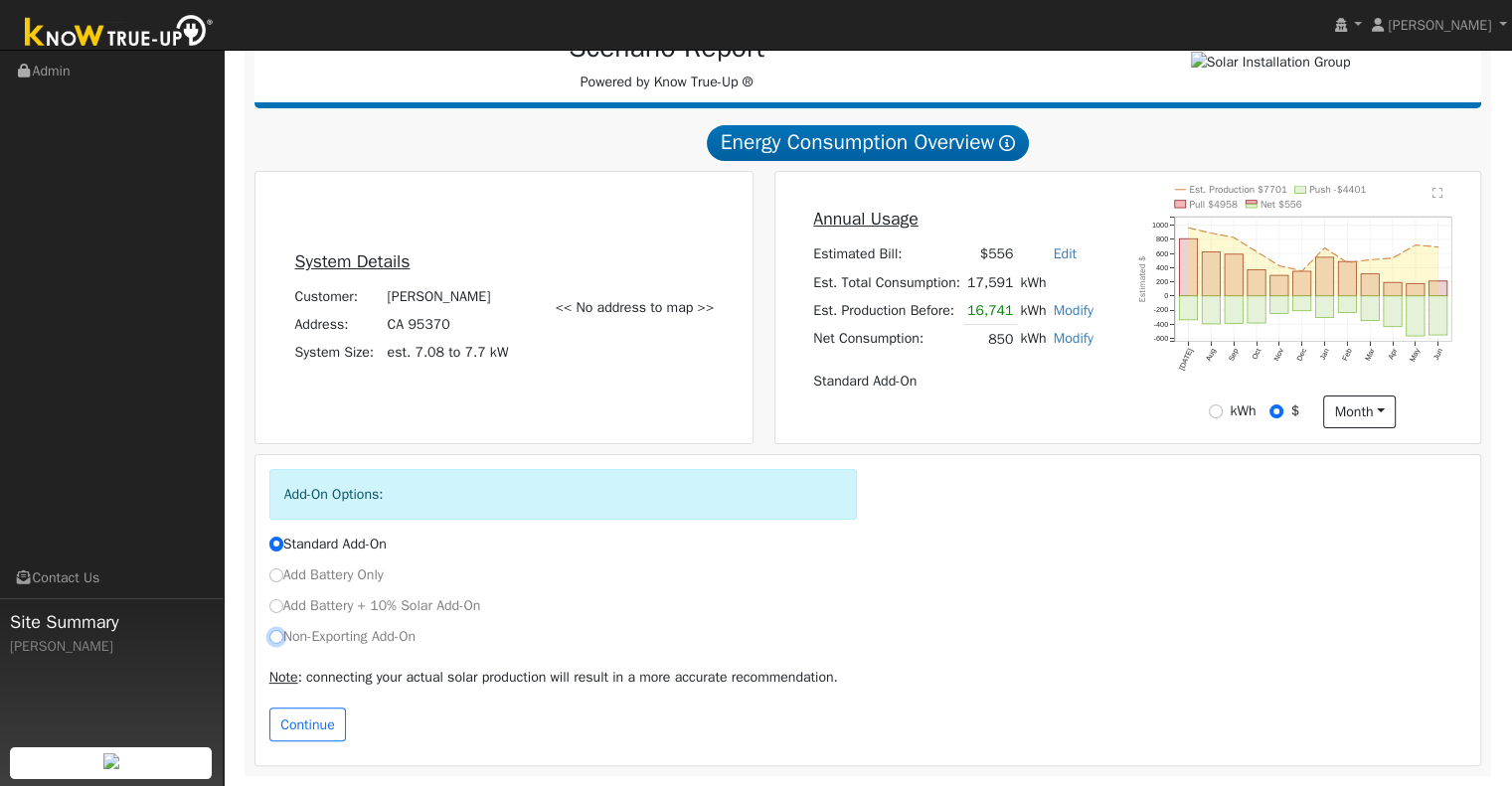 click on "Non-Exporting Add-On" at bounding box center (276, 637) 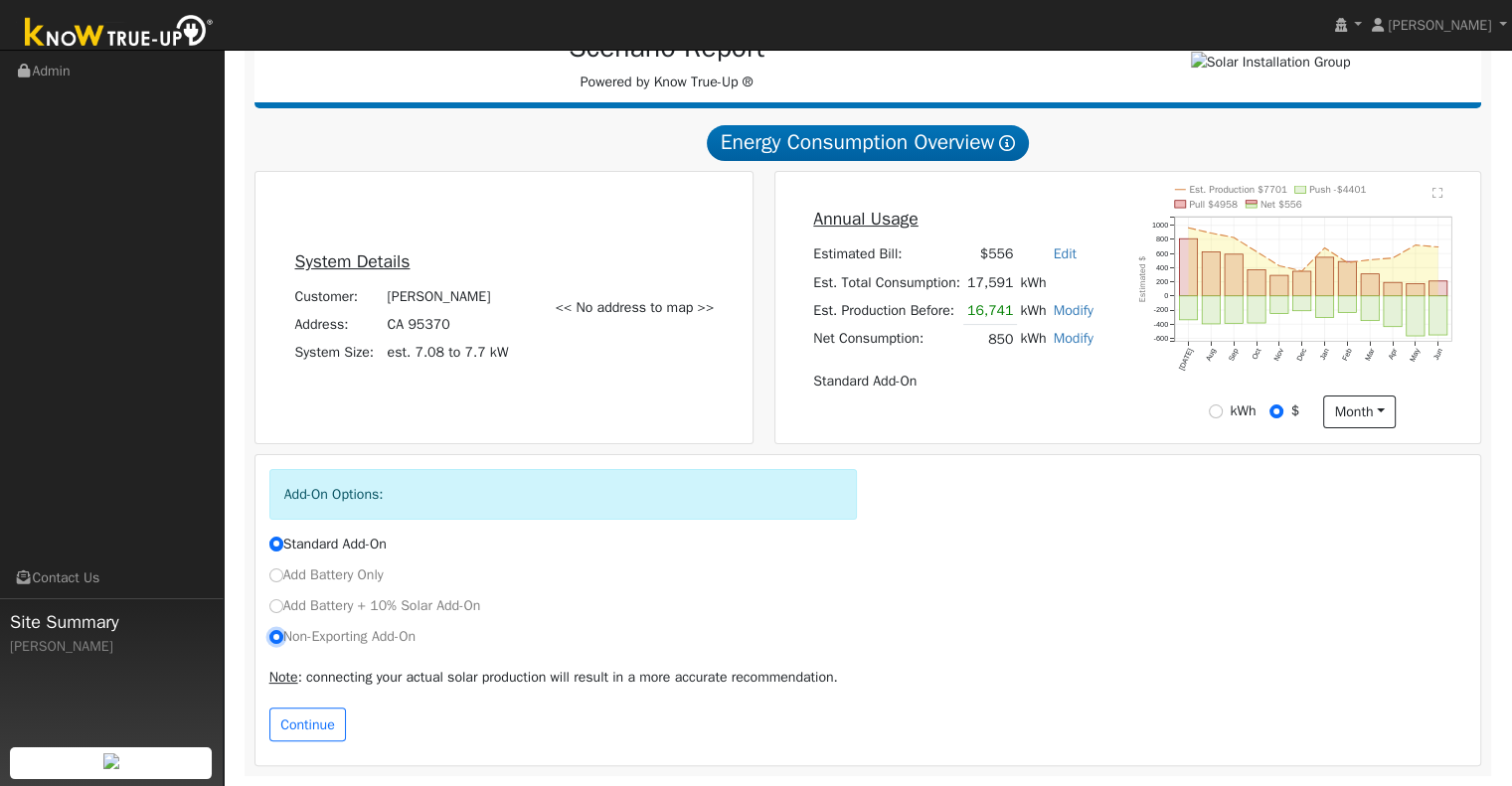 radio on "true" 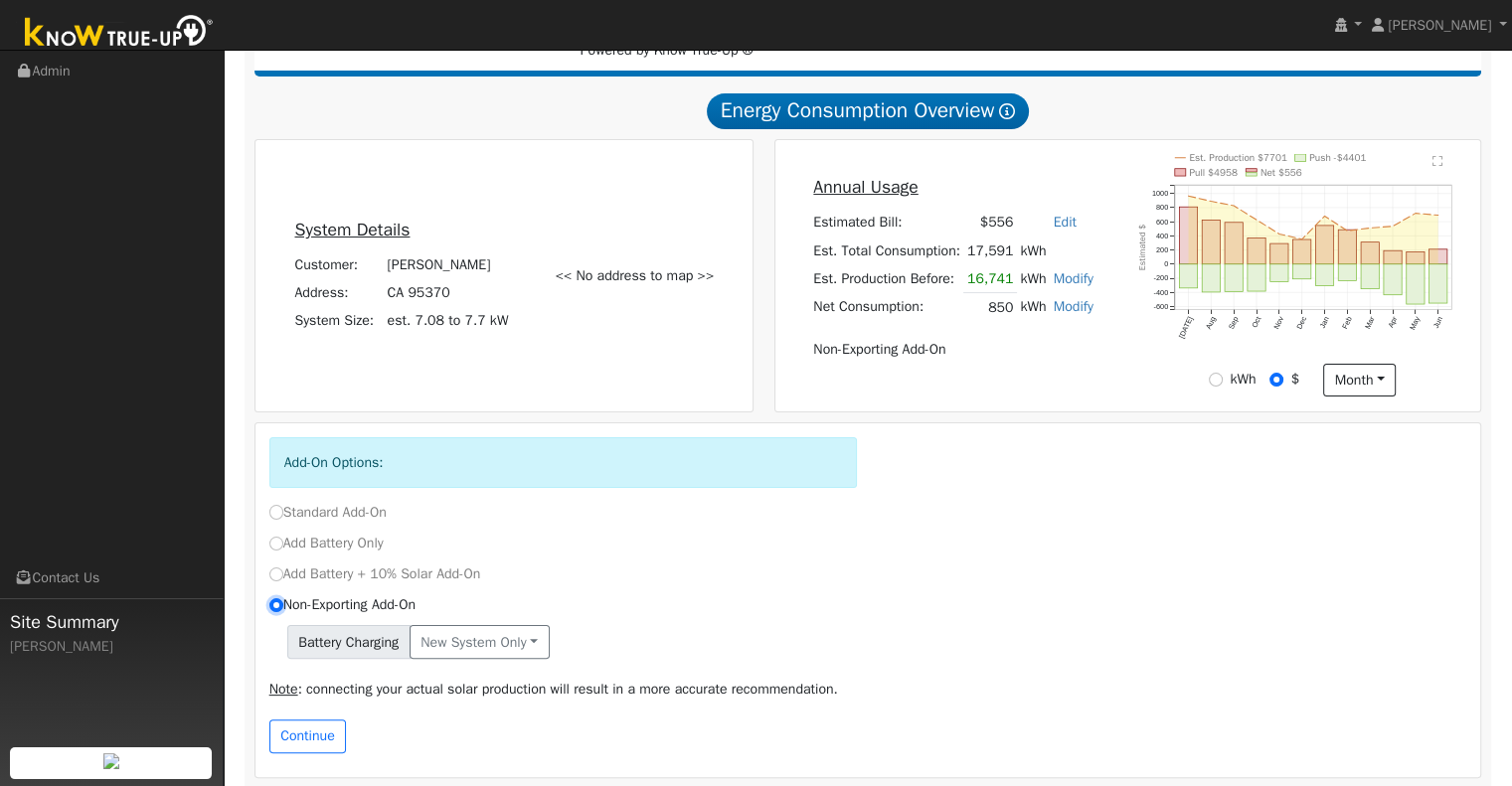 scroll, scrollTop: 330, scrollLeft: 0, axis: vertical 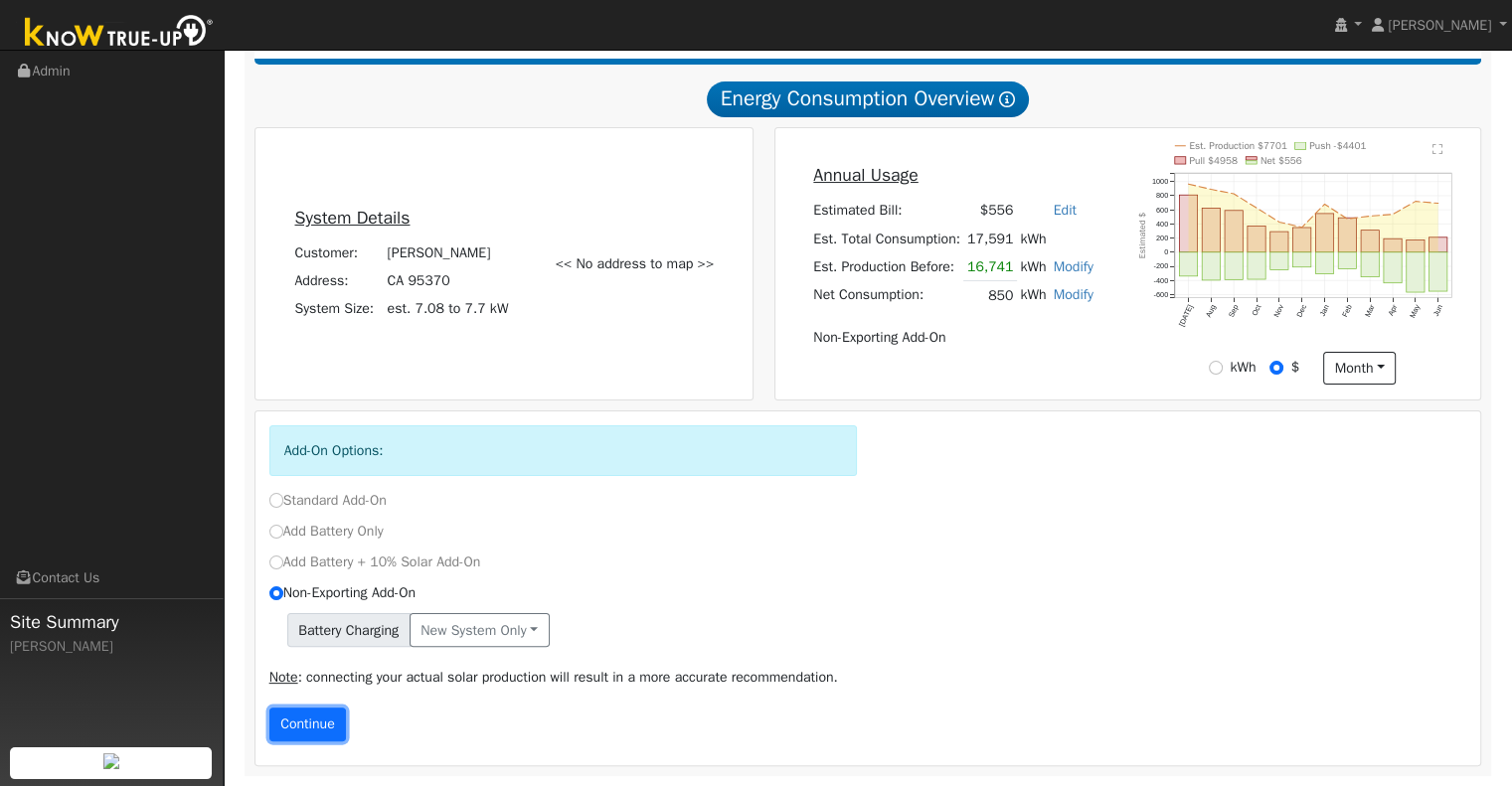 click on "Continue" at bounding box center [308, 724] 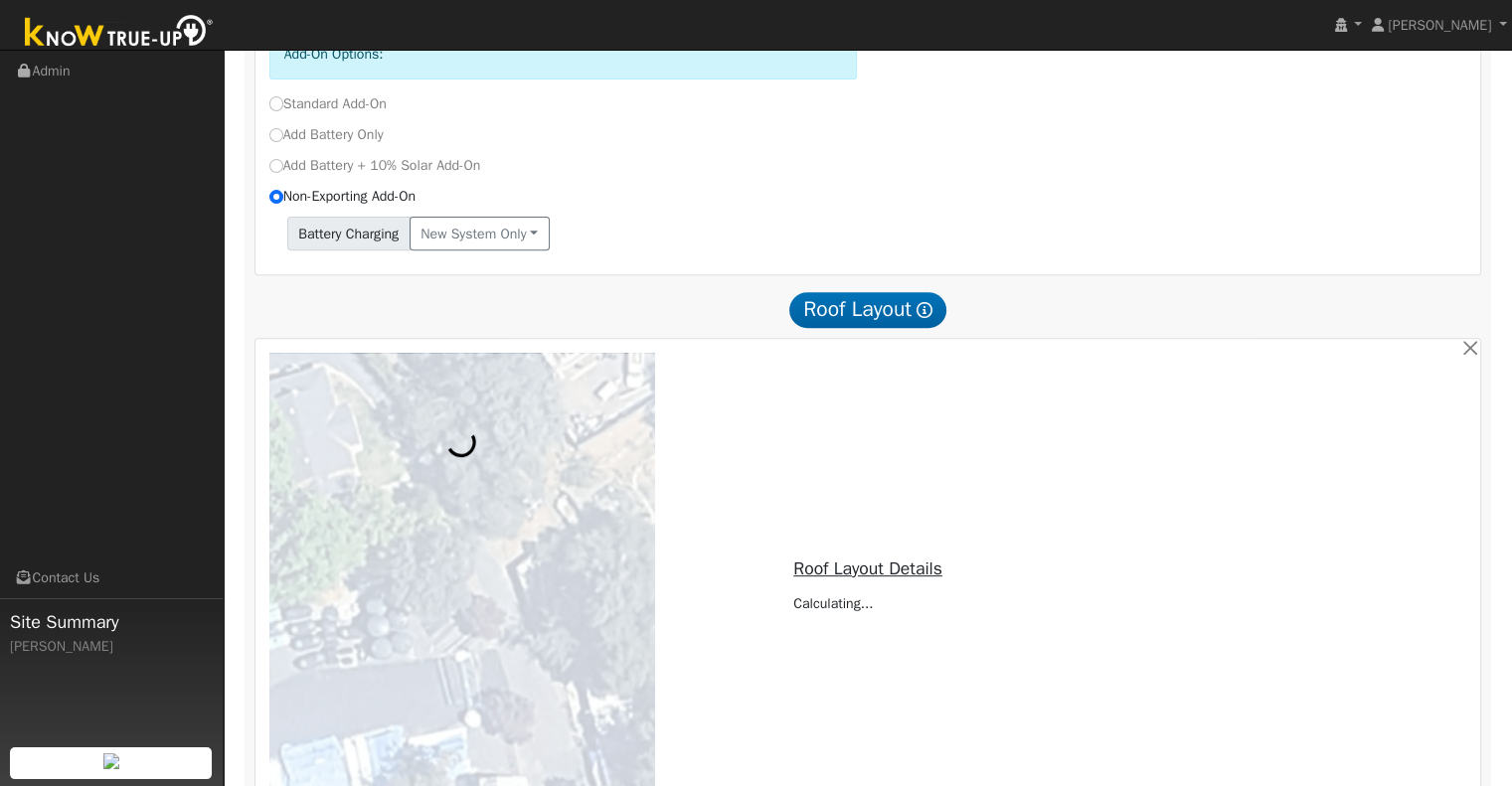 scroll, scrollTop: 1000, scrollLeft: 0, axis: vertical 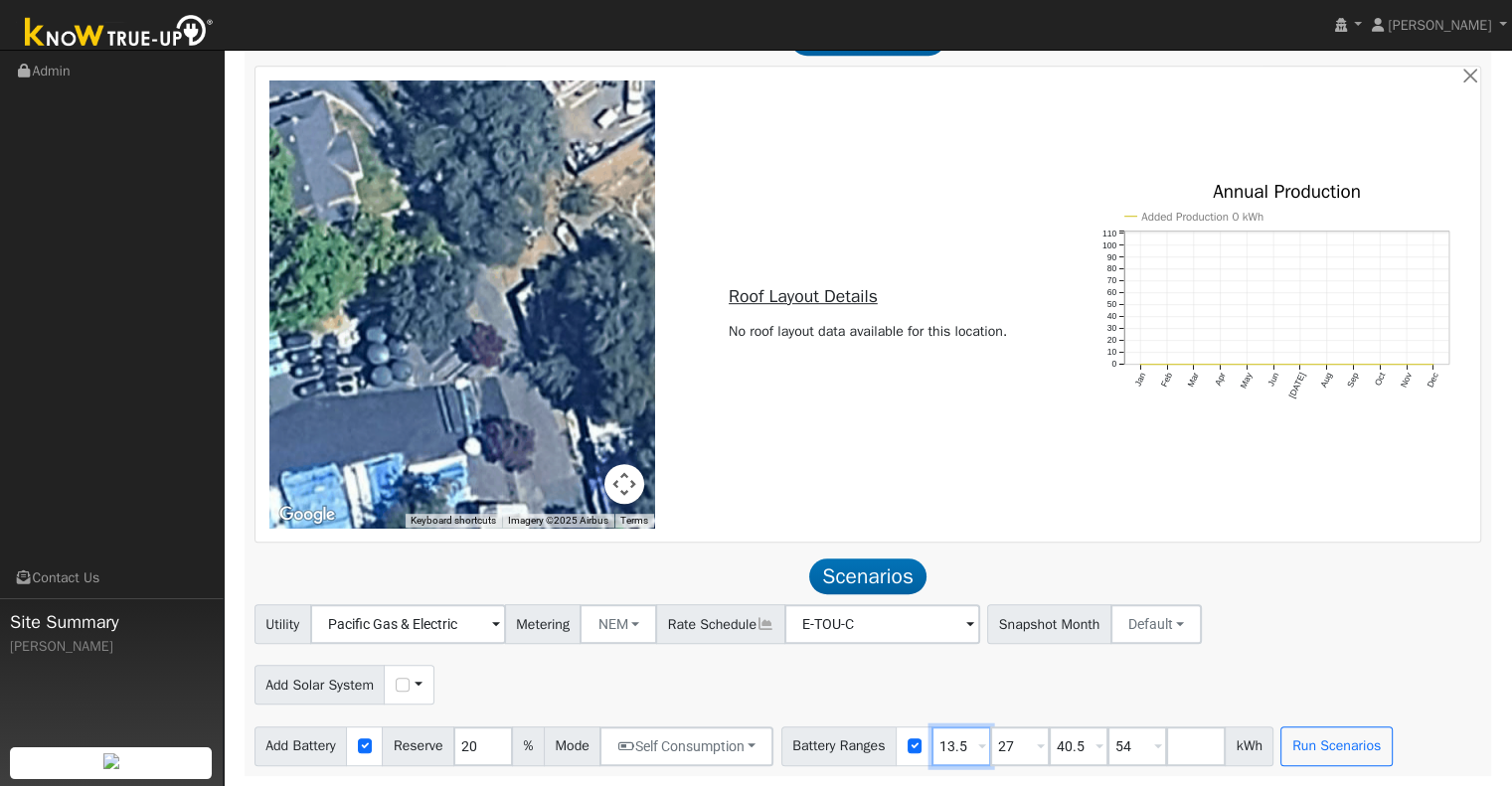 drag, startPoint x: 974, startPoint y: 753, endPoint x: 919, endPoint y: 666, distance: 102.927159 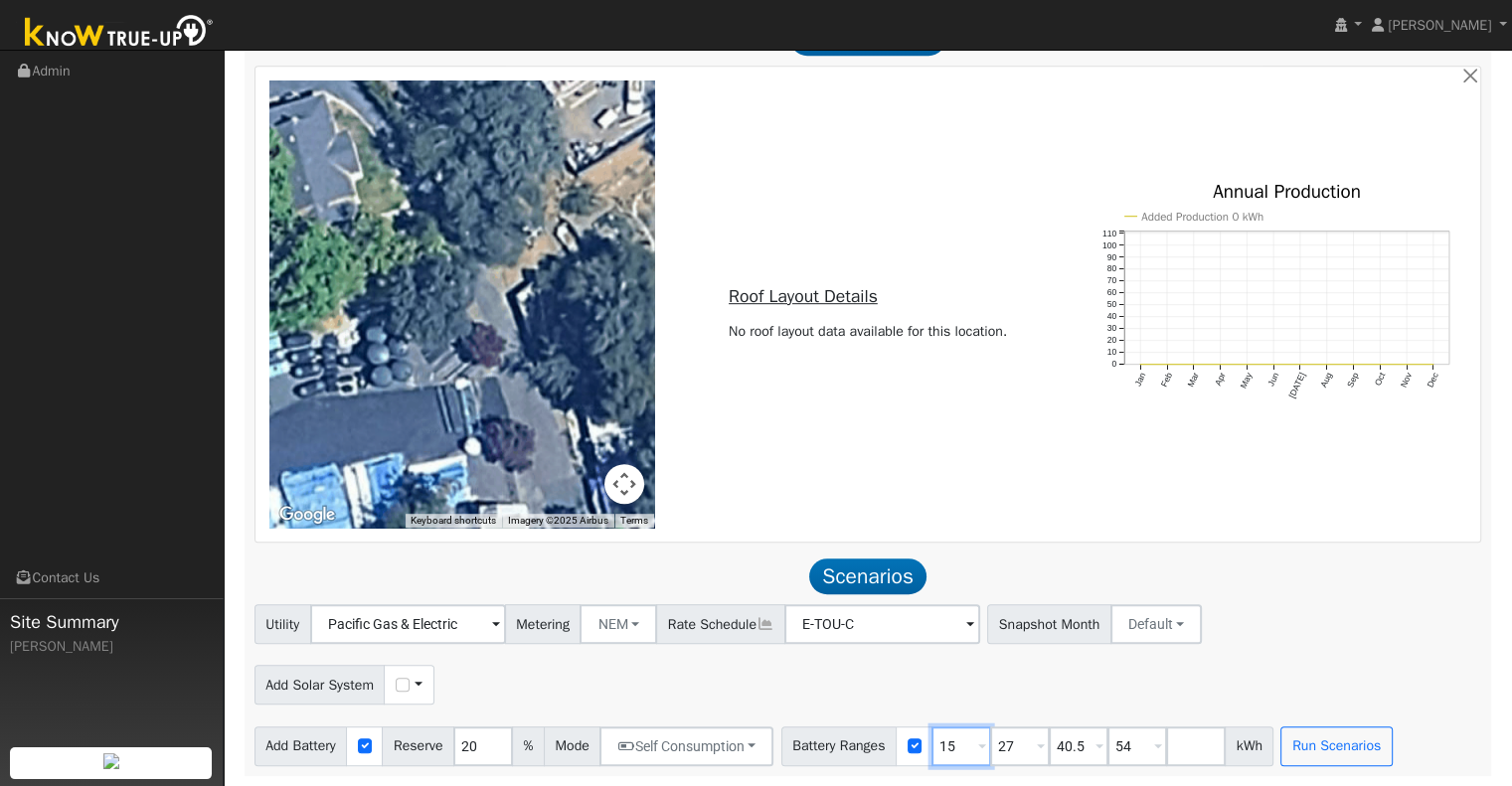type on "15" 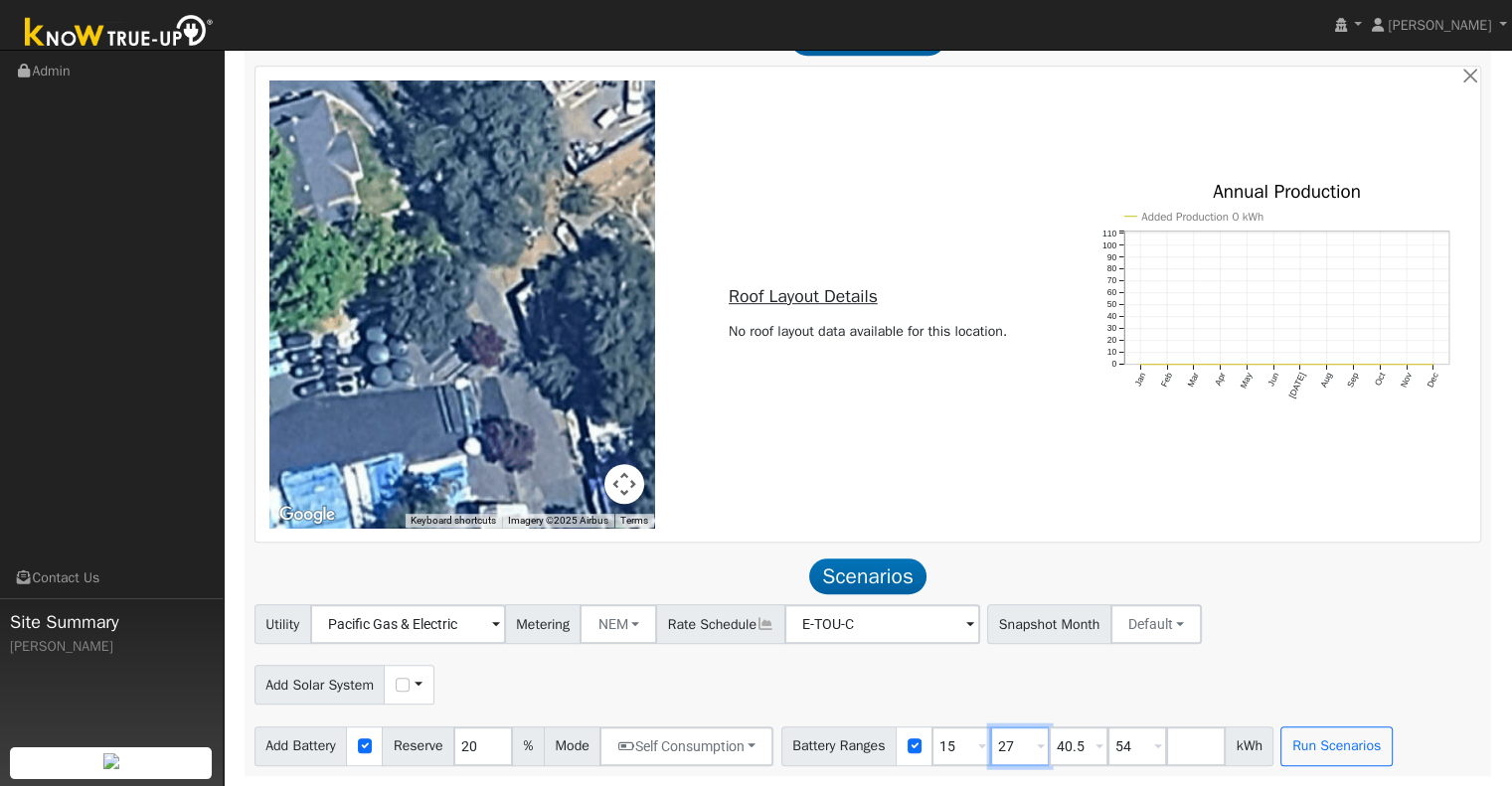 type on "40.5" 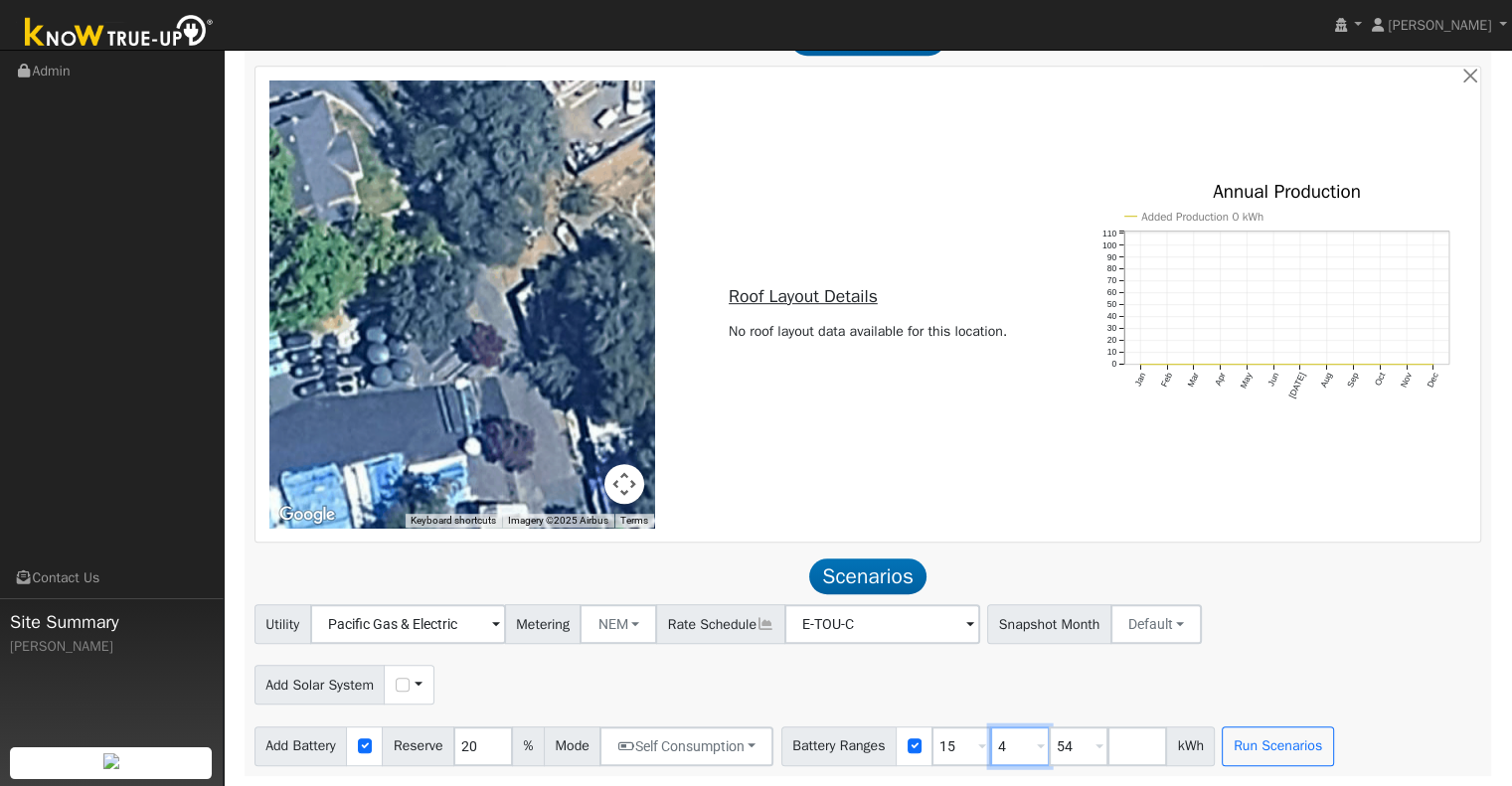 type on "54" 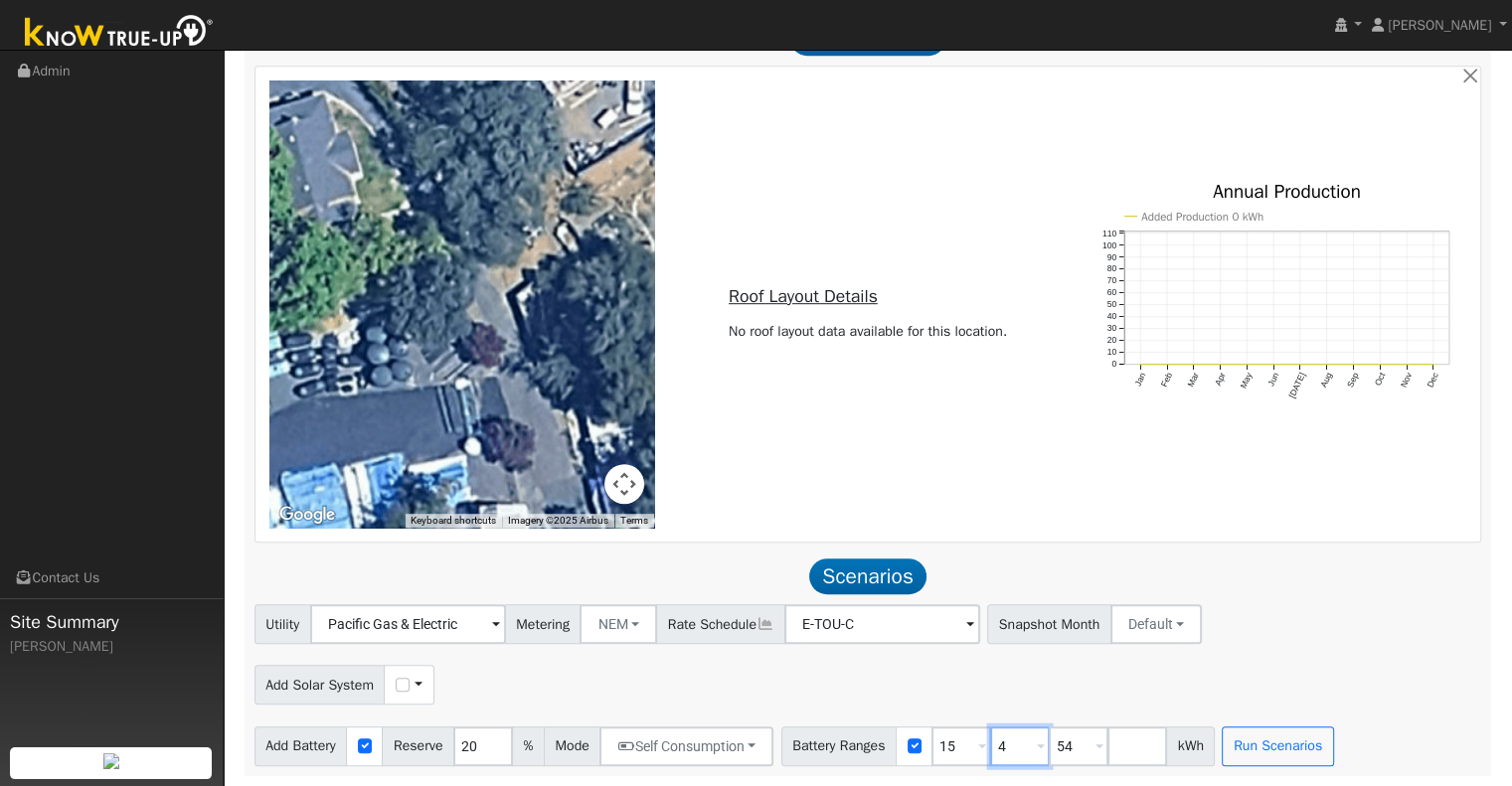 type 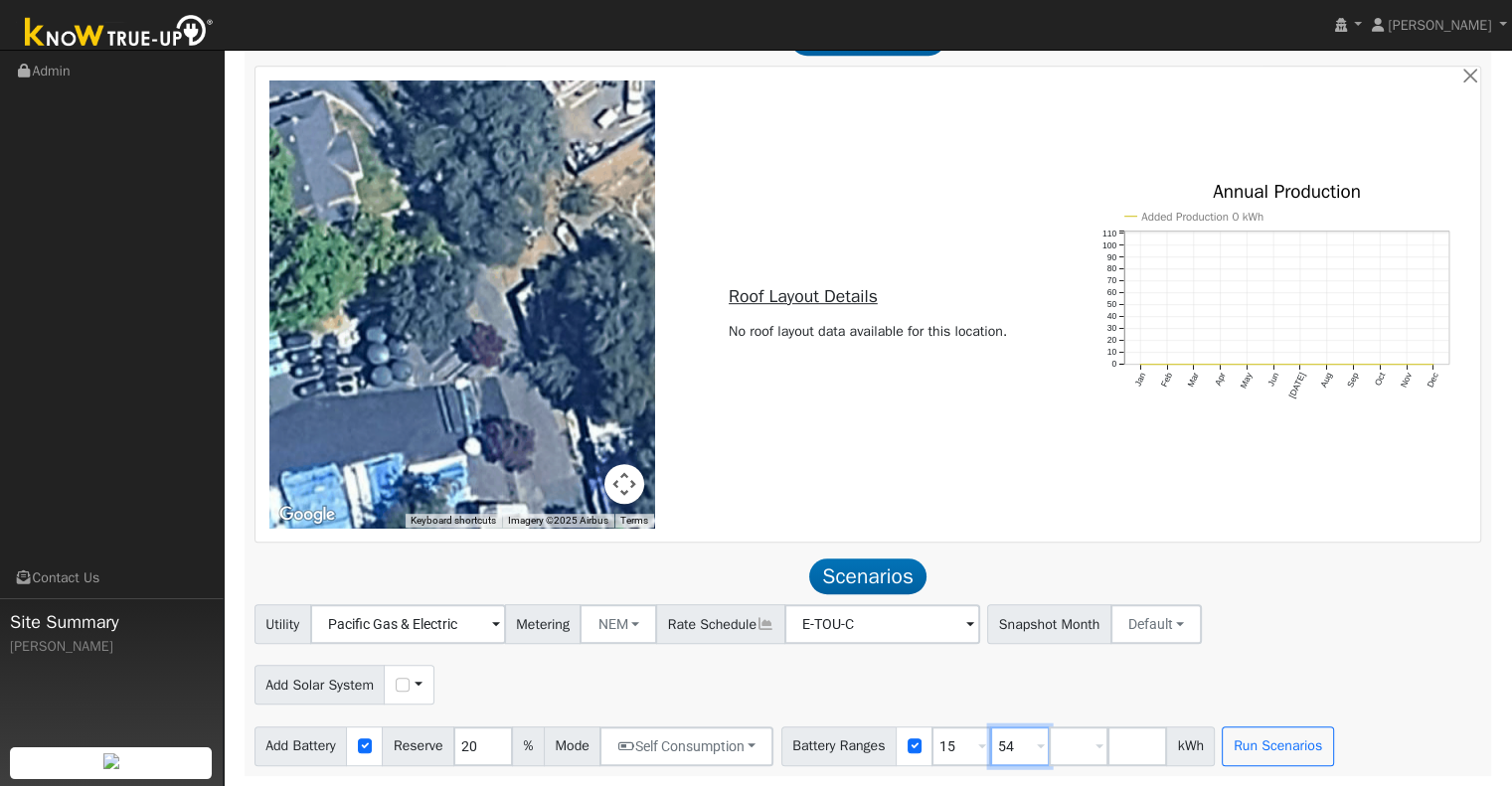 type on "5" 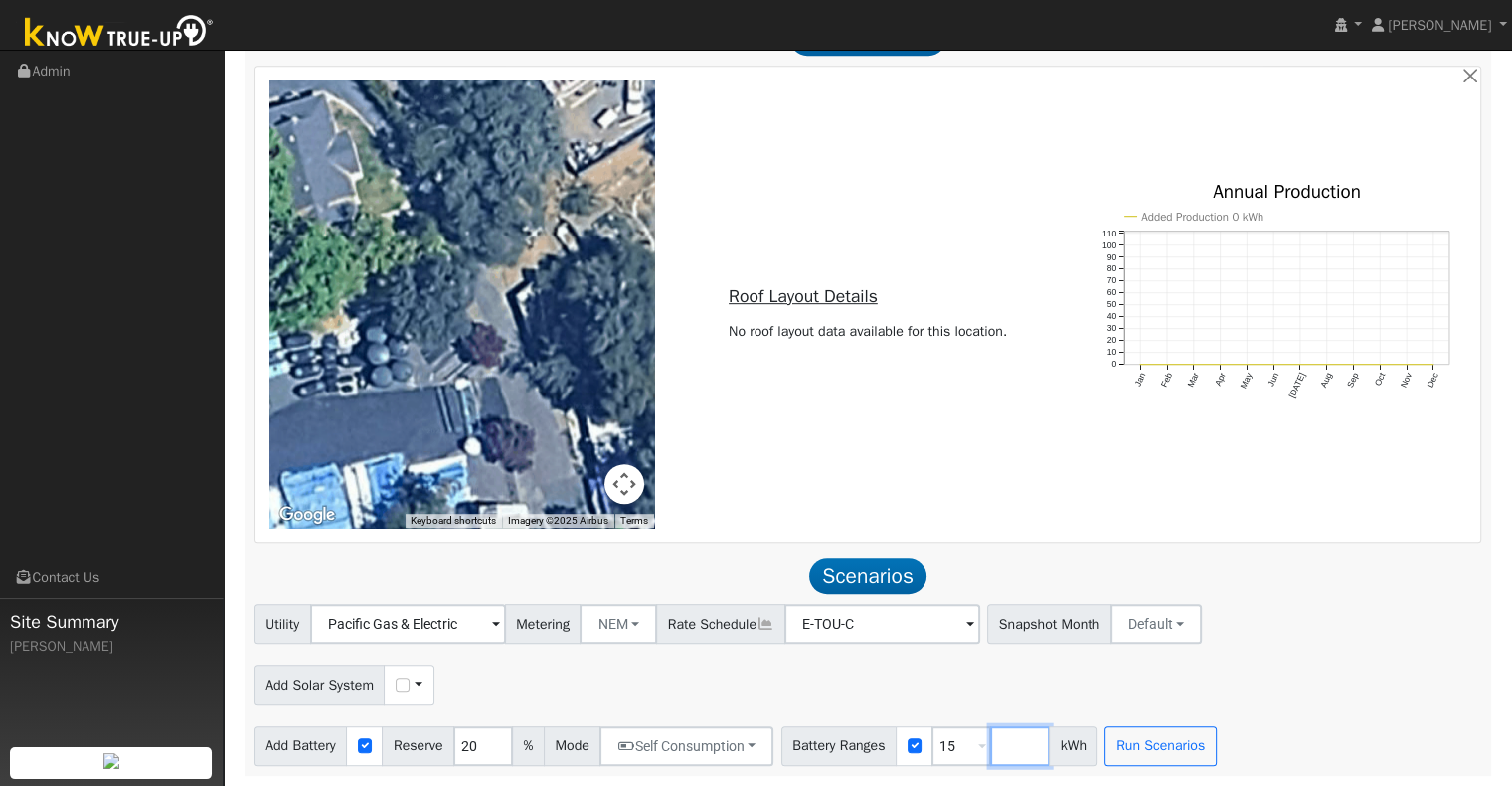 type 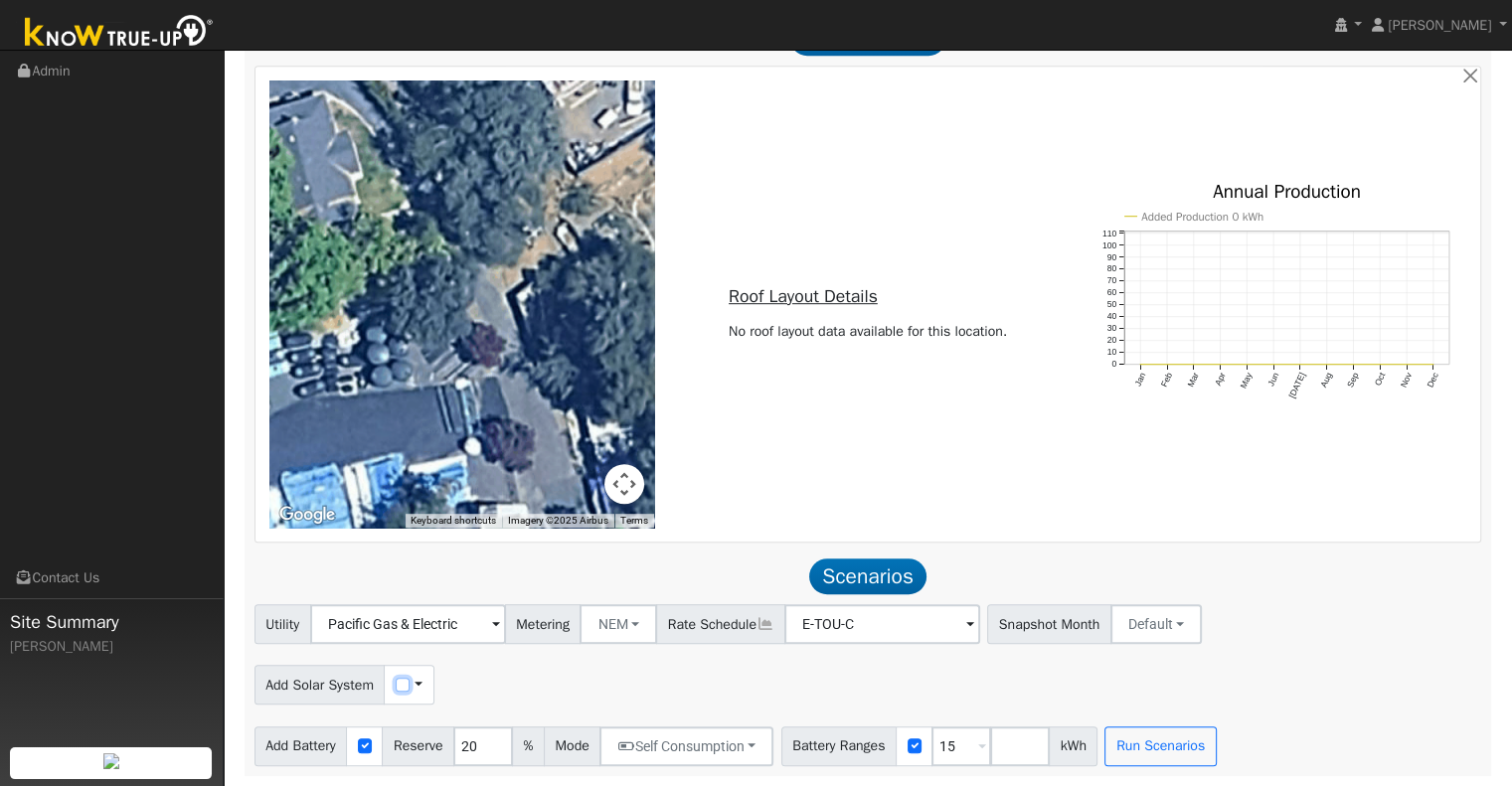 click at bounding box center (403, 685) 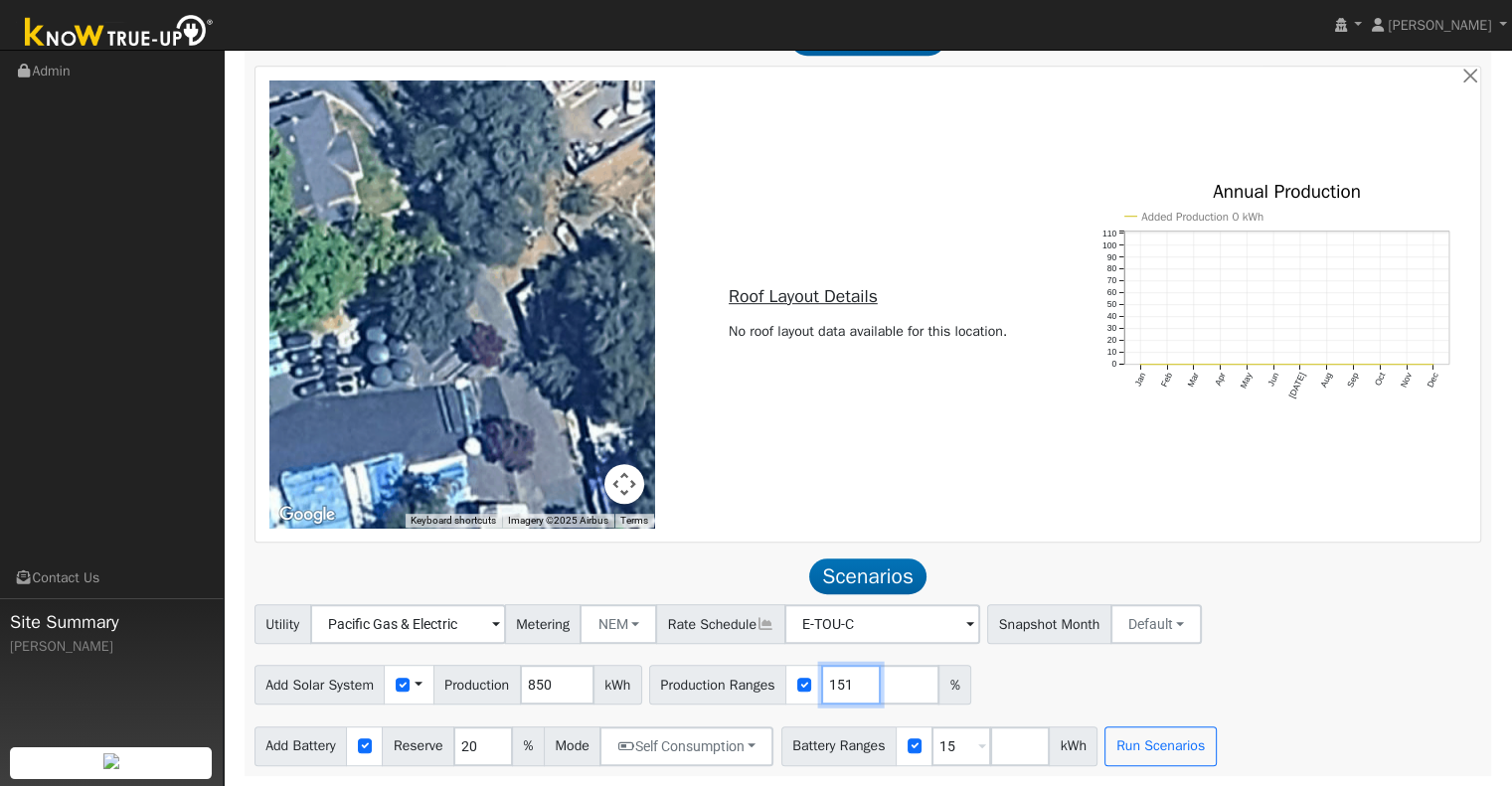 drag, startPoint x: 853, startPoint y: 689, endPoint x: 811, endPoint y: 711, distance: 47.41308 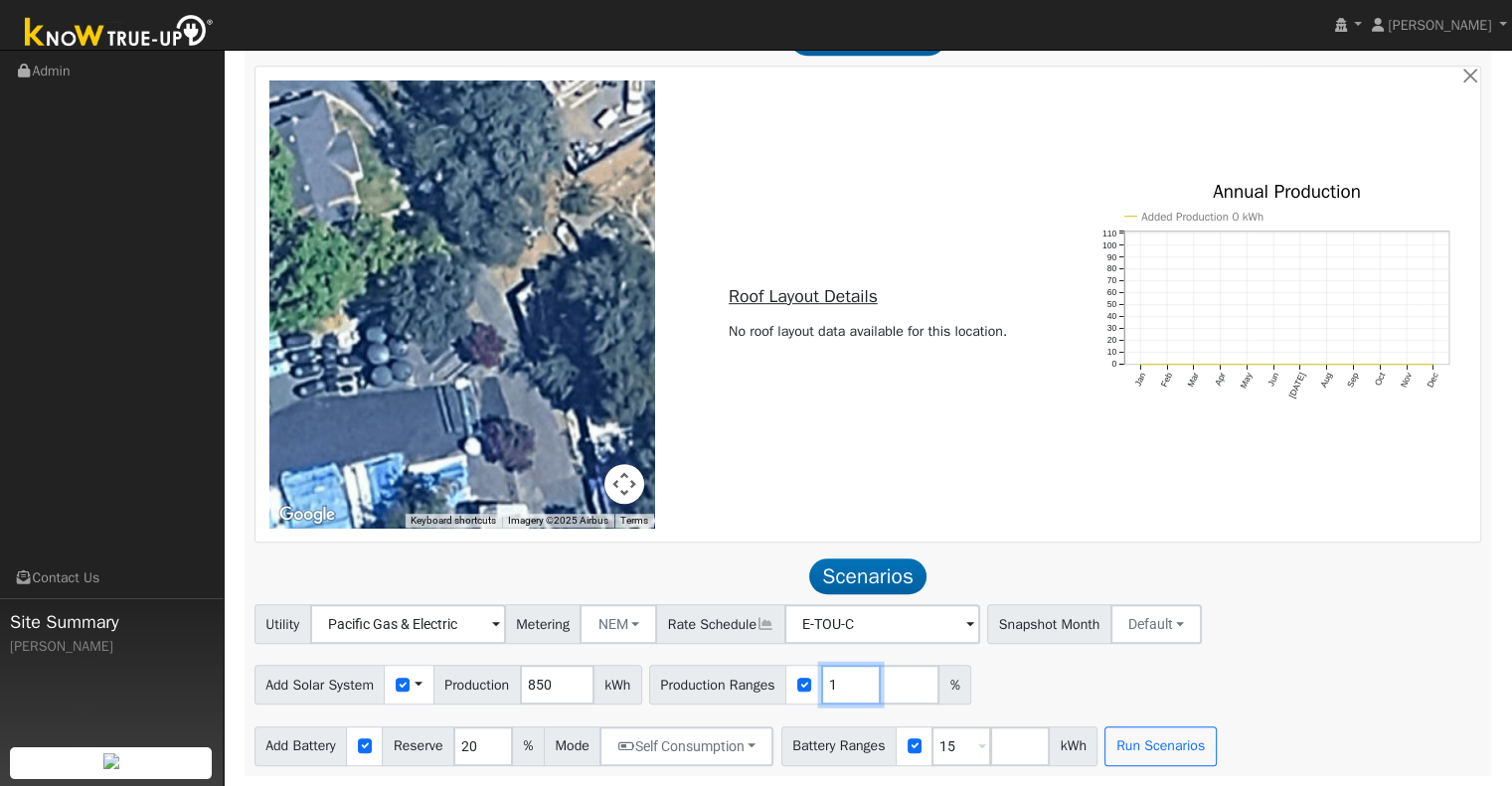 type on "1" 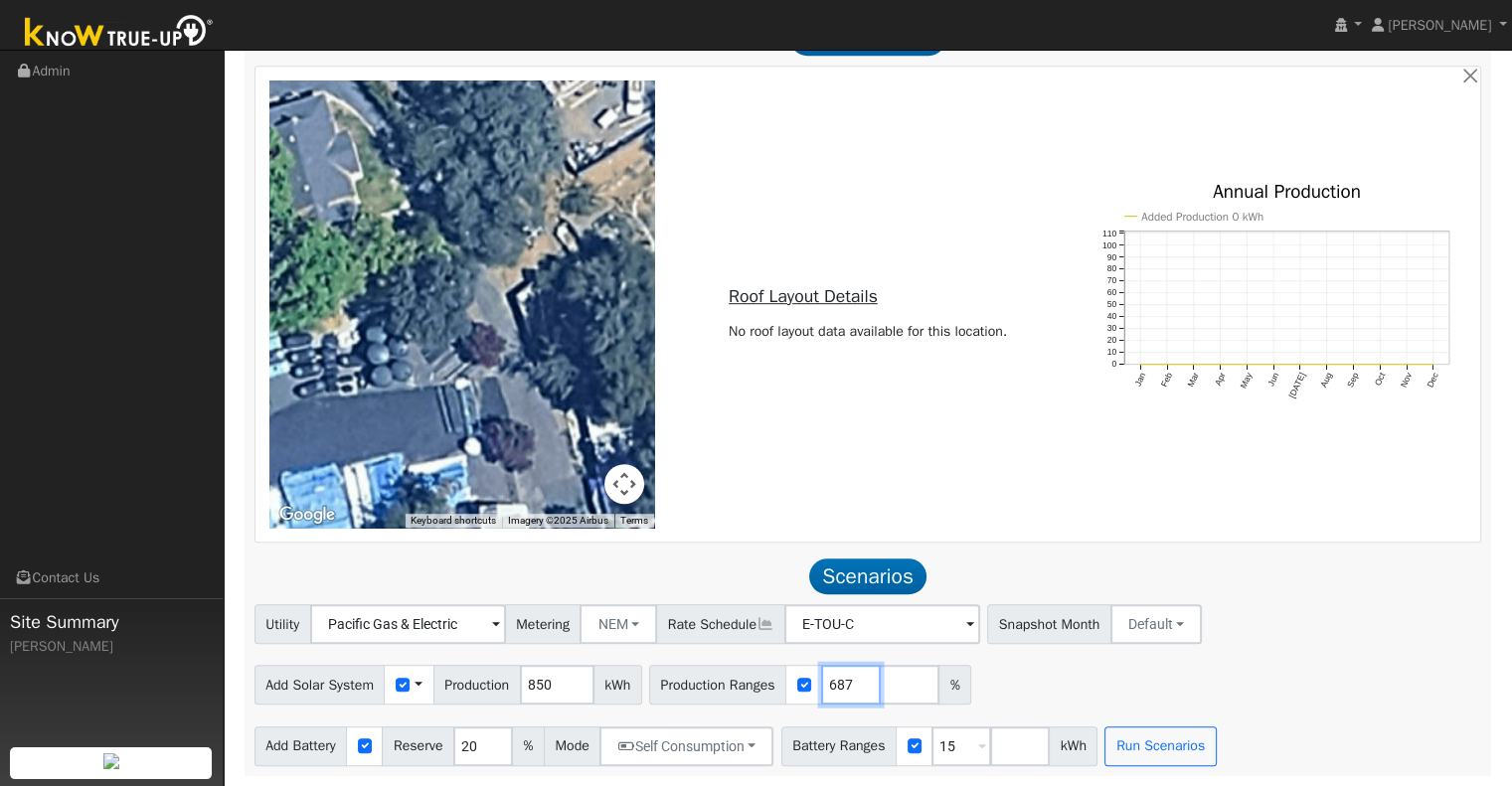 type on "687" 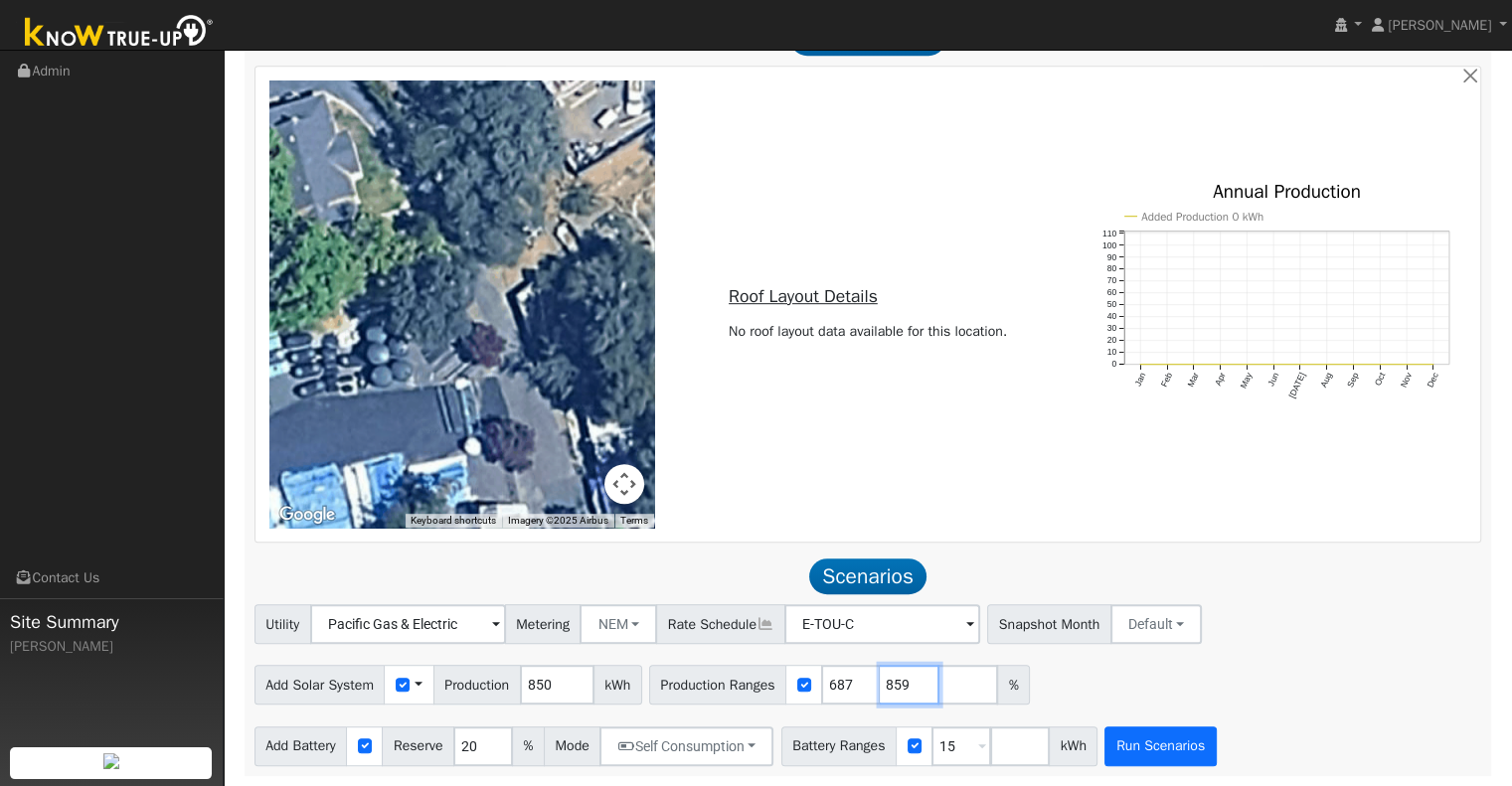 type on "859" 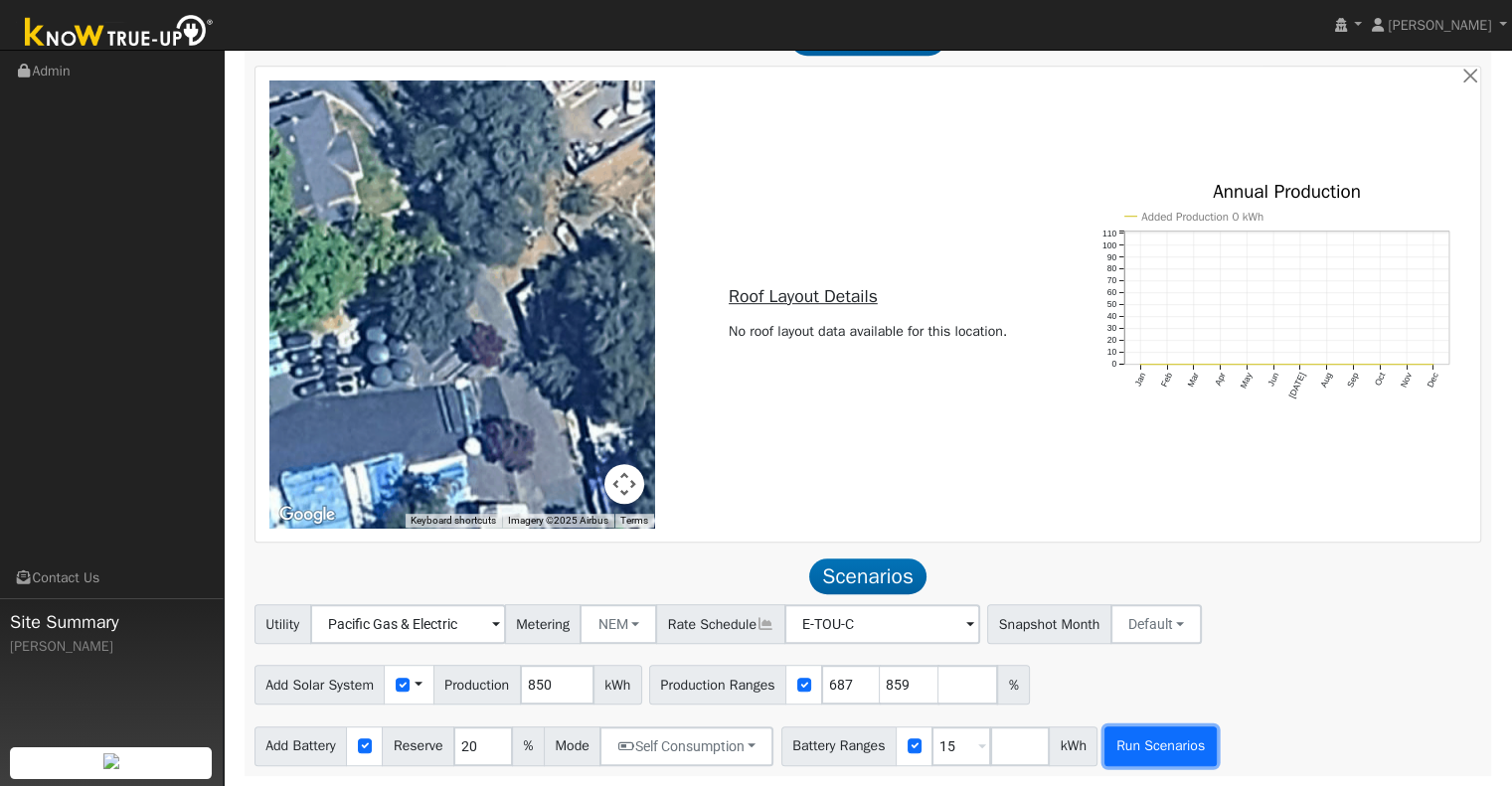 click on "Run Scenarios" at bounding box center (1160, 746) 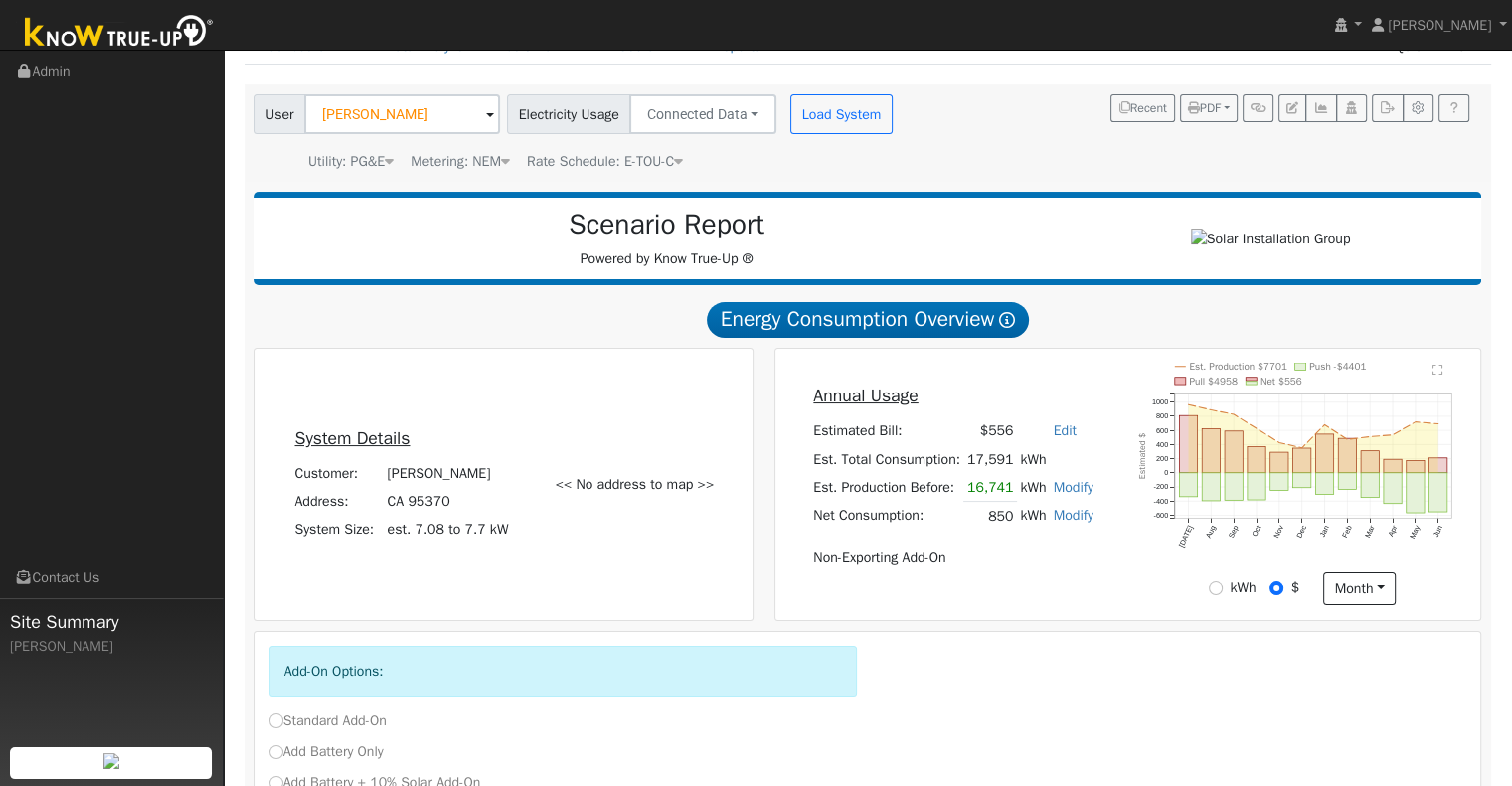 scroll, scrollTop: 0, scrollLeft: 0, axis: both 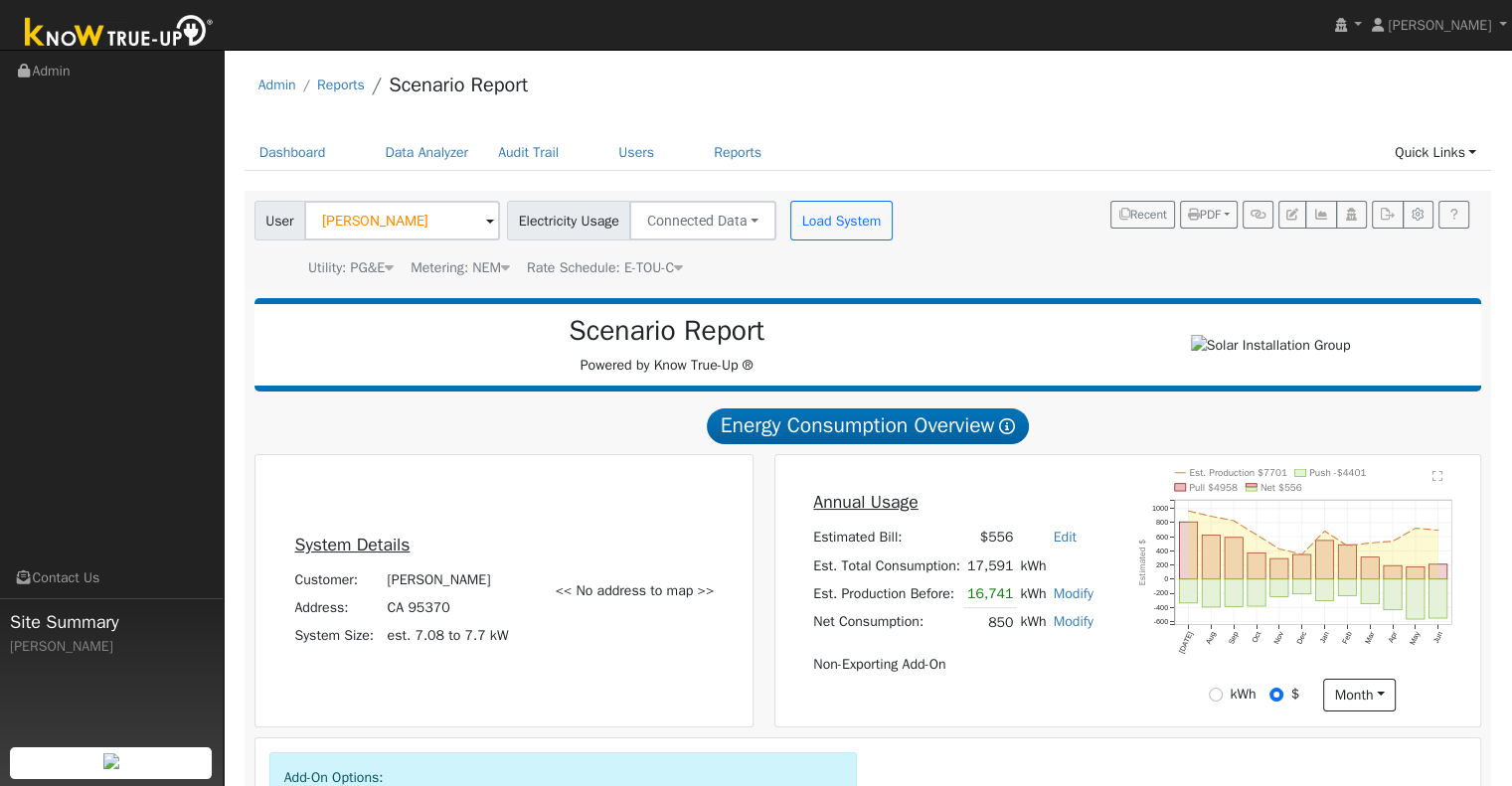 click on "Edit" at bounding box center [1065, 537] 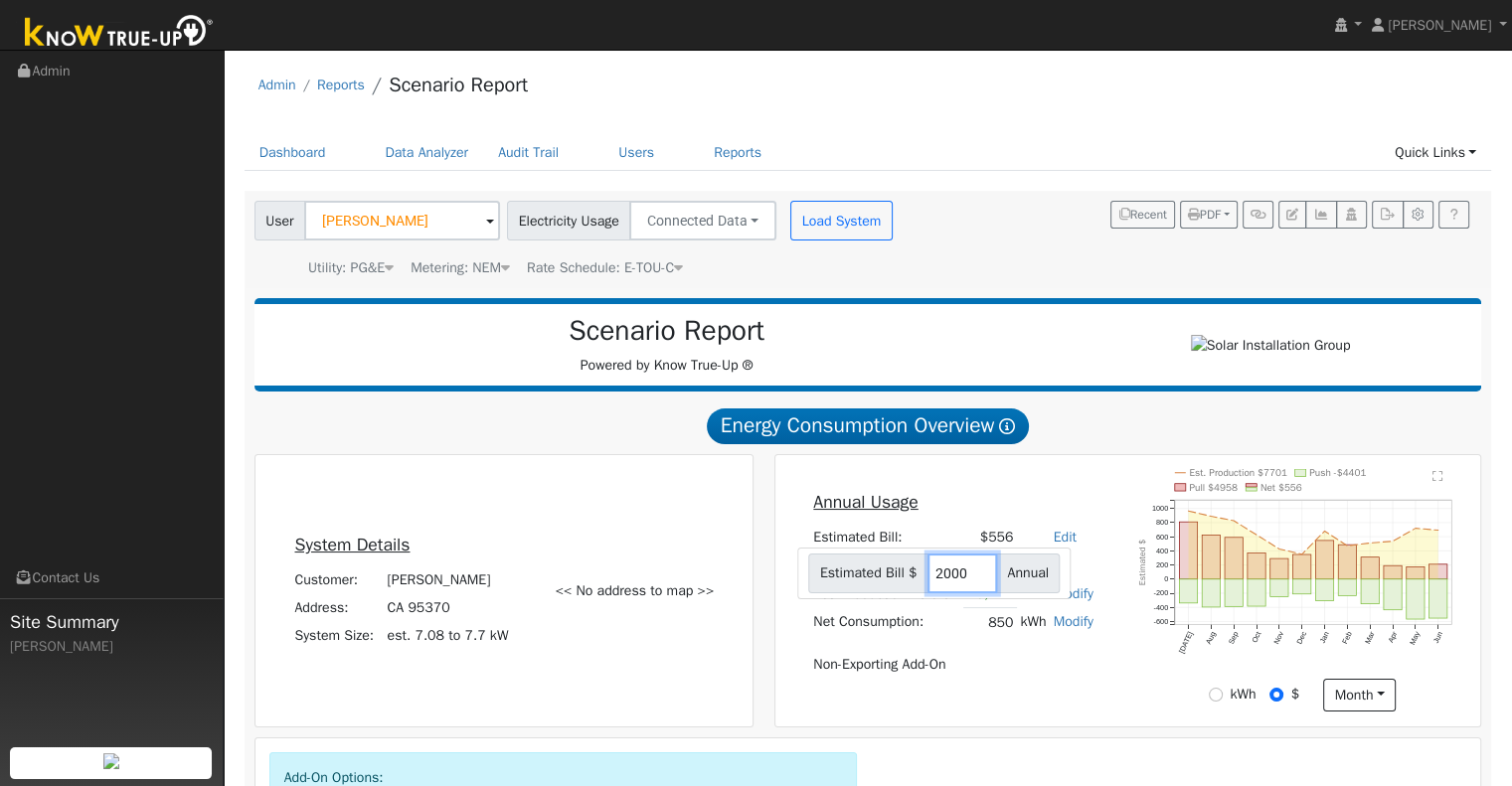 type on "2000" 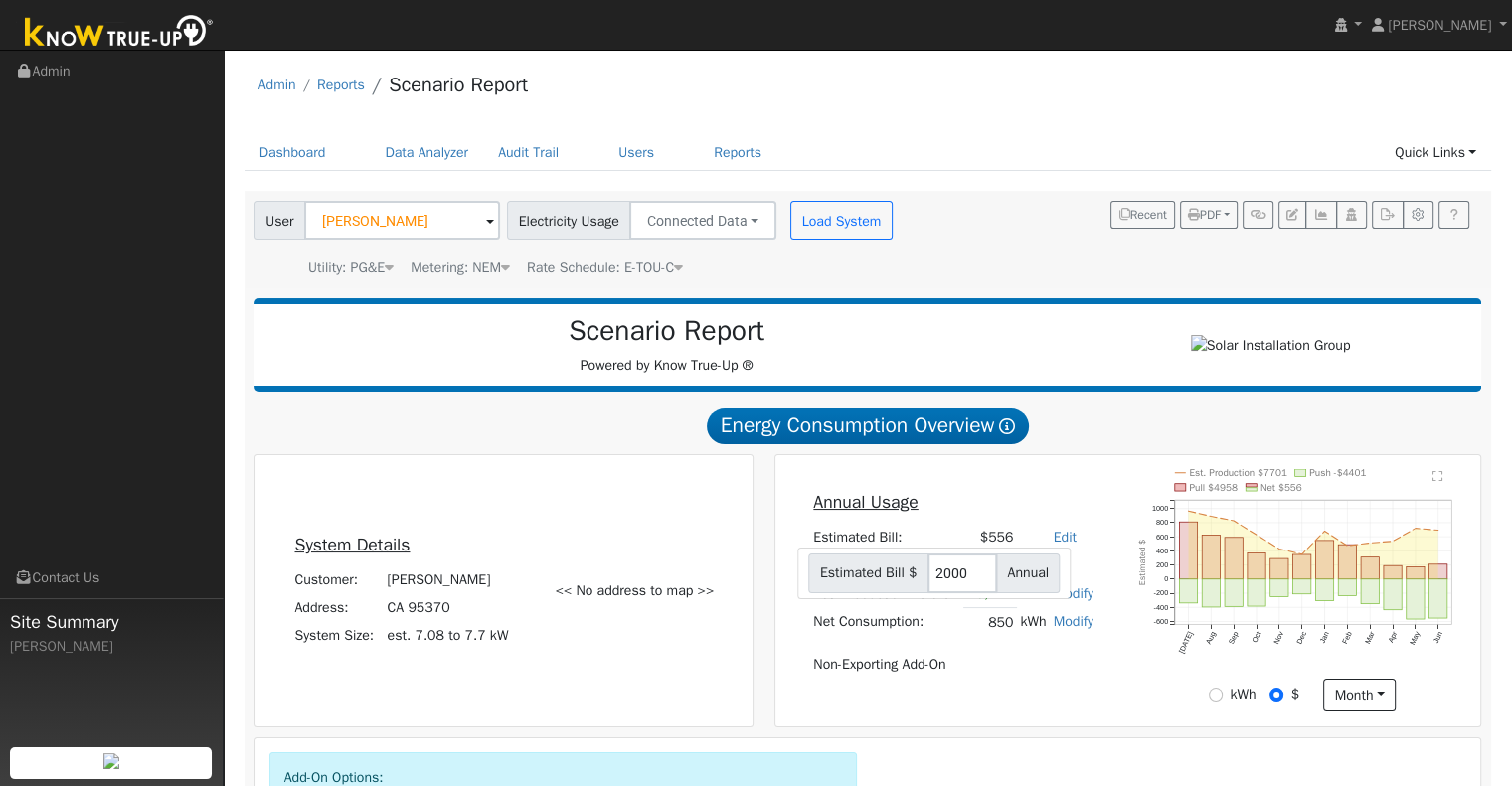 click on "Non-Exporting Add-On" at bounding box center [953, 665] 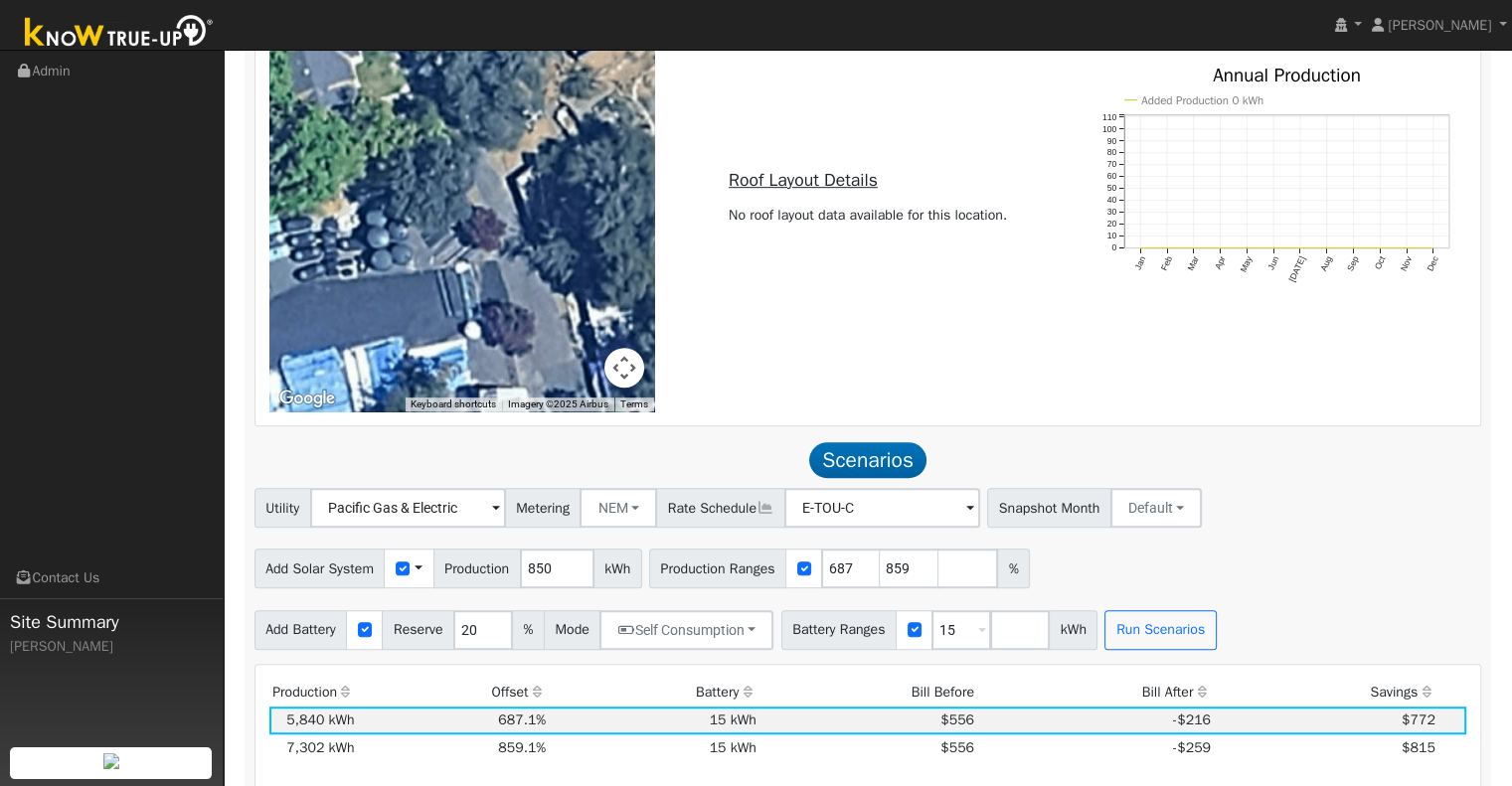 scroll, scrollTop: 1391, scrollLeft: 0, axis: vertical 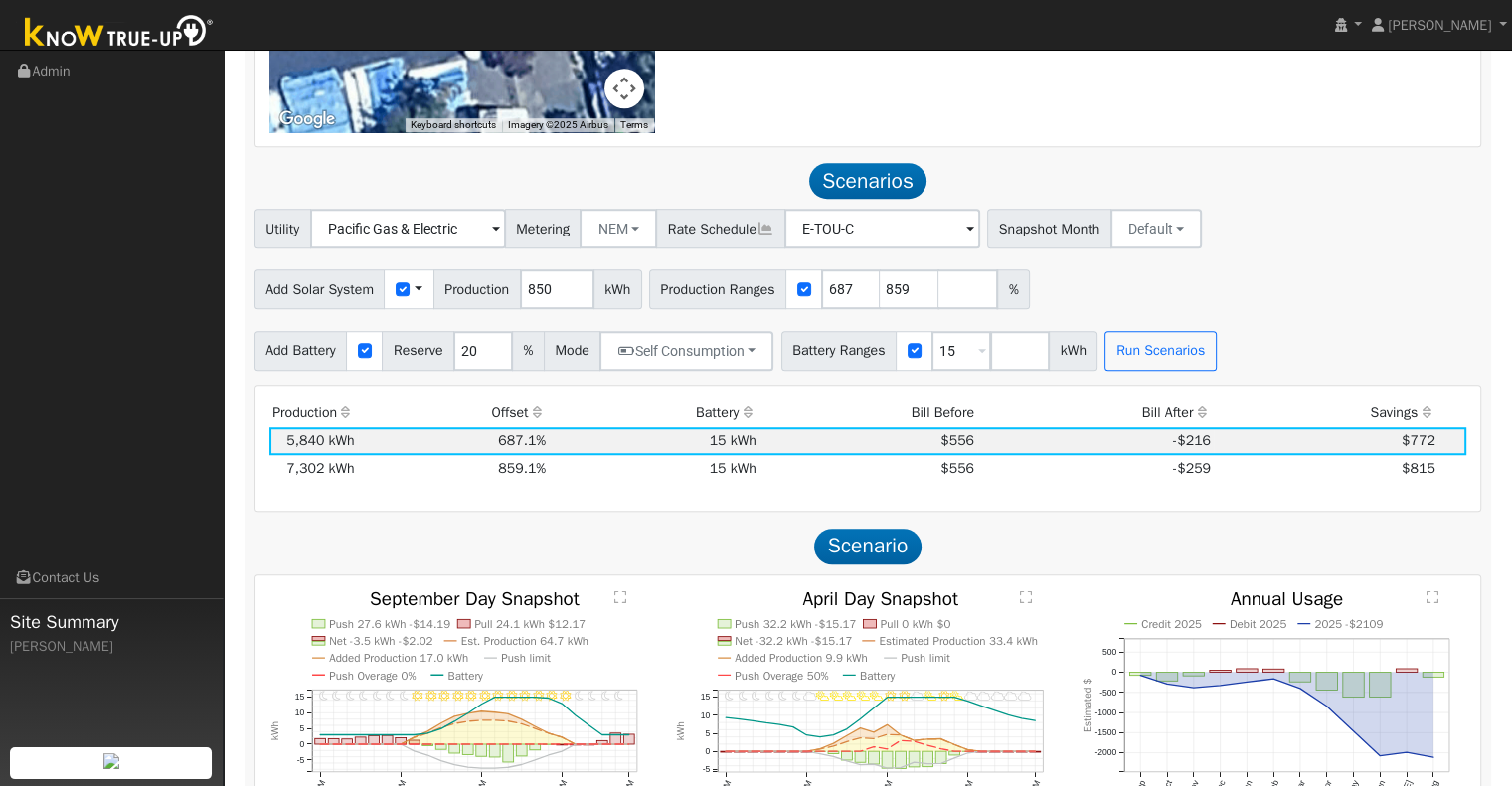 click on "Scenario Report  Powered by Know True-Up ®   Energy Consumption Overview  Show Help  This analysis uses information about your recent energy consumption to recommend the ideal amount of battery storage based upon your need for energy bill savings and backup power.    You have provided your hourly consumption data, which provides the most accurate battery storage recommendation to meet your energy goals.  Your annual energy consumption is  850 kWh  and your estimated annual cost for this power is  $2,000 Your highest energy usage month is  July , and your lowest energy usage month is  May System Details Customer: [PERSON_NAME] Address: CA 95370 System Size: est. 7.08 to 7.7 kW  << No address to map >>  Annual Usage Estimated Bill: $2,000 Edit Estimated Bill $ 2000 Annual Est. Total Consumption: 17,591  kWh Est. Production Before: 16,741  kWh Modify  Change Production  Before: 16741 kWh New: 0 kWh Save Net Consumption: 850  kWh Modify Add Consumption Remove Existing Solar System Add Electric Vehicle Current:" 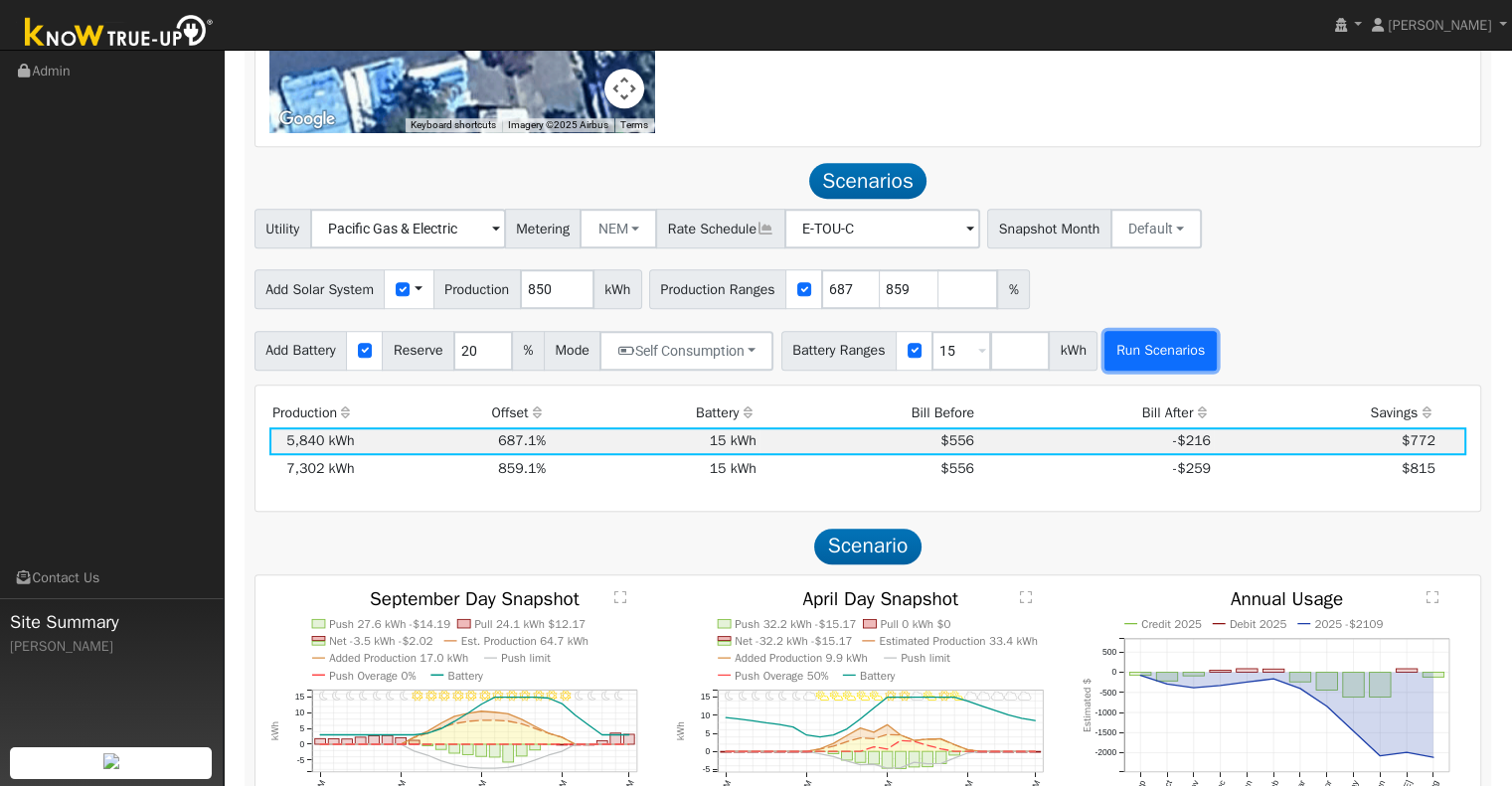 click on "Run Scenarios" at bounding box center [1160, 351] 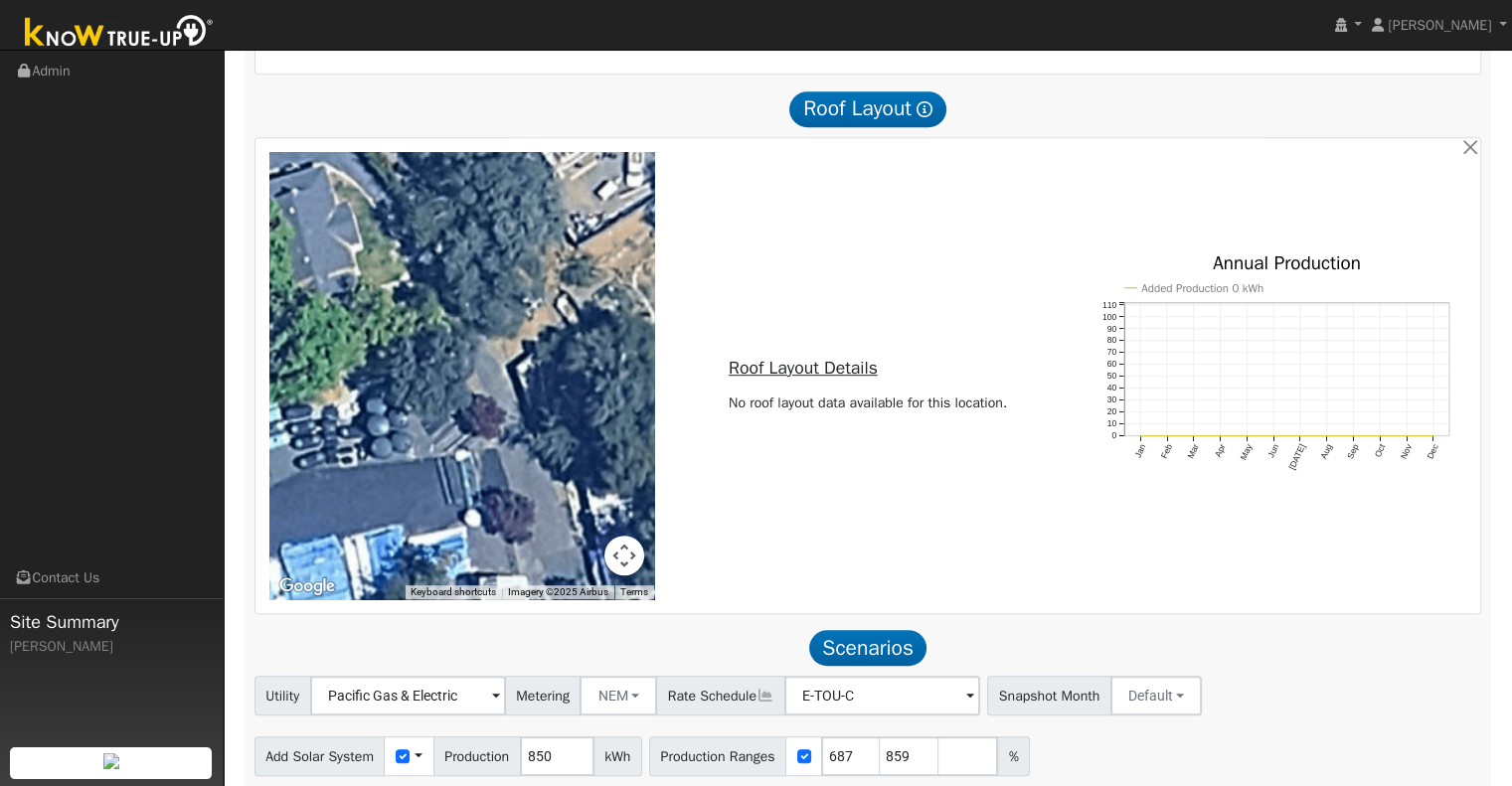 scroll, scrollTop: 1100, scrollLeft: 0, axis: vertical 